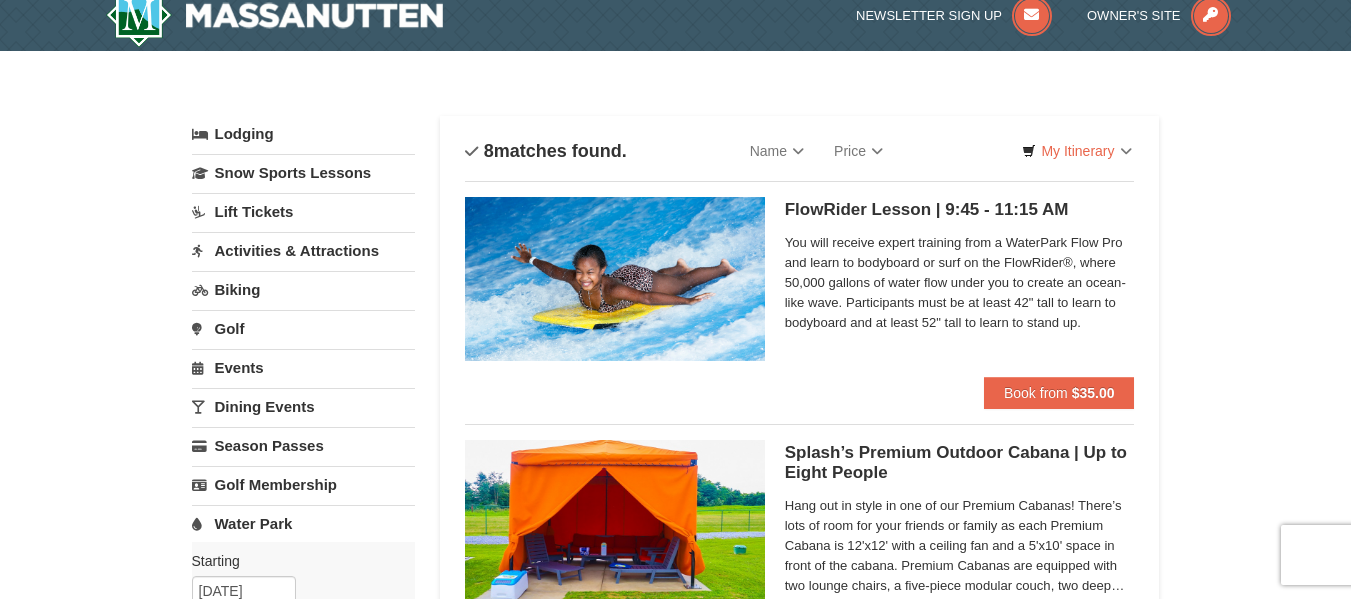 scroll, scrollTop: 24, scrollLeft: 0, axis: vertical 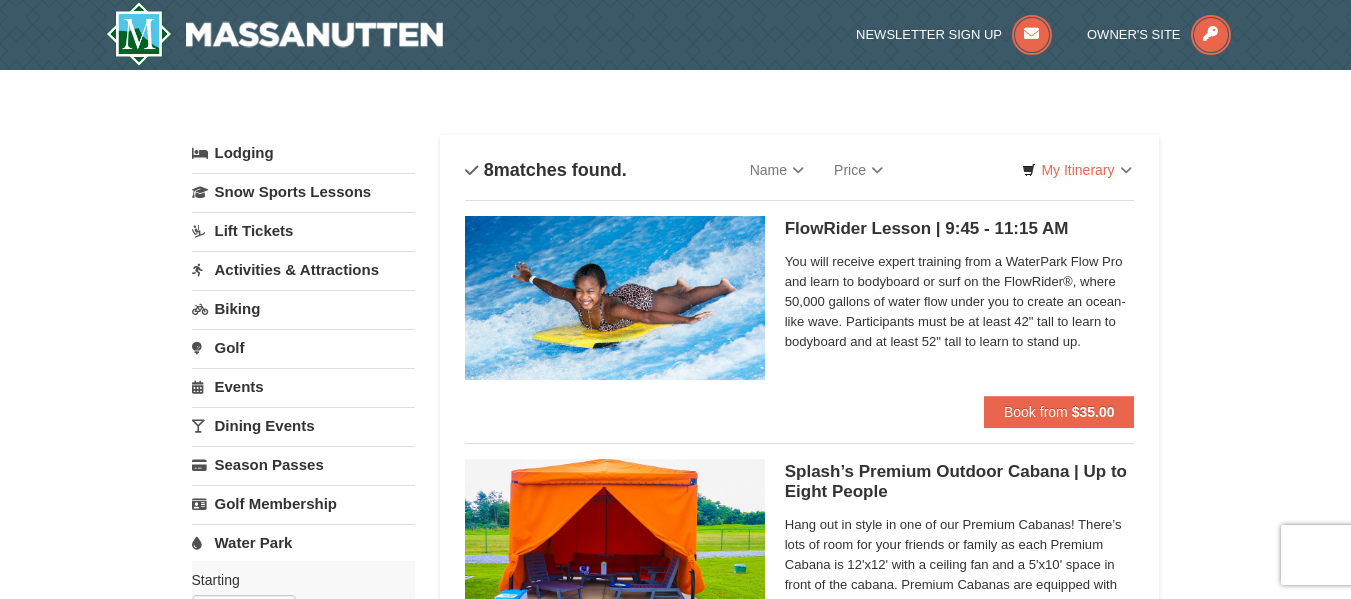 click on "Activities & Attractions" at bounding box center [303, 269] 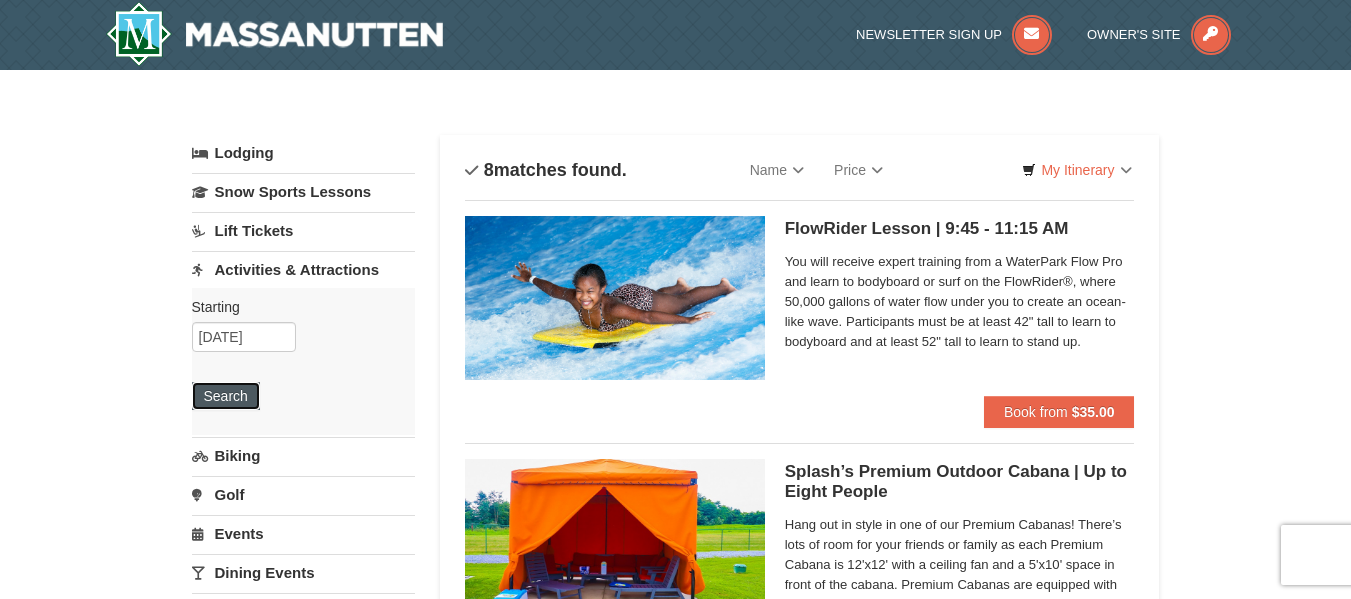 click on "Search" at bounding box center [226, 396] 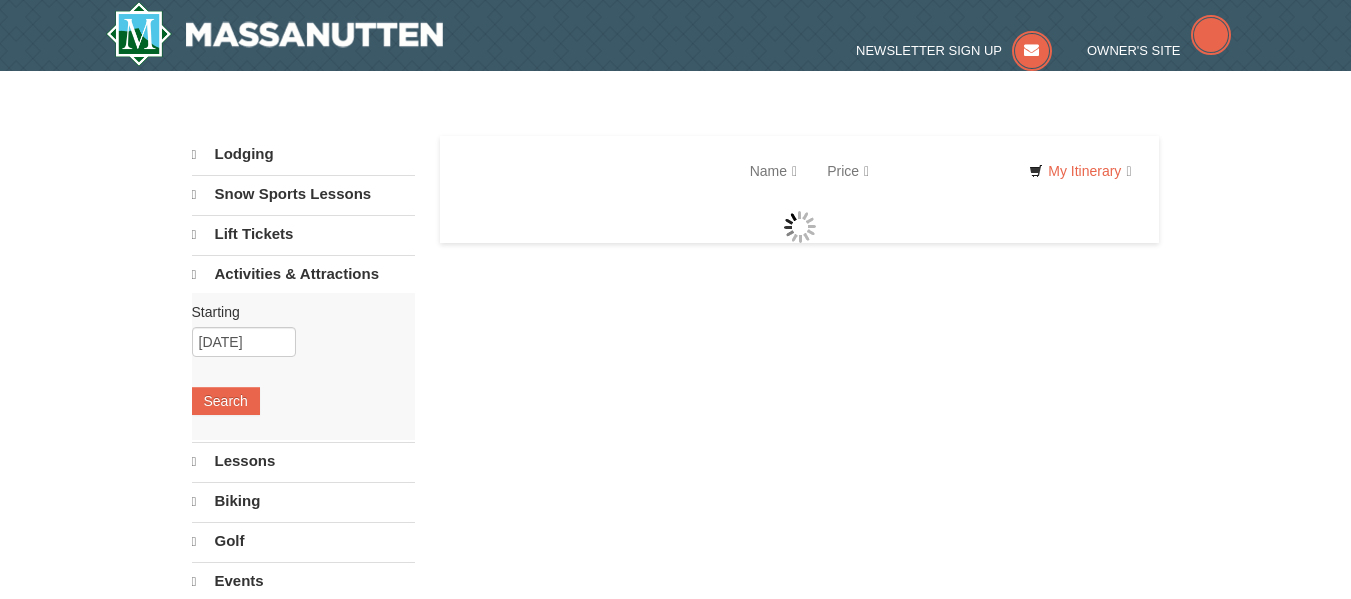 scroll, scrollTop: 0, scrollLeft: 0, axis: both 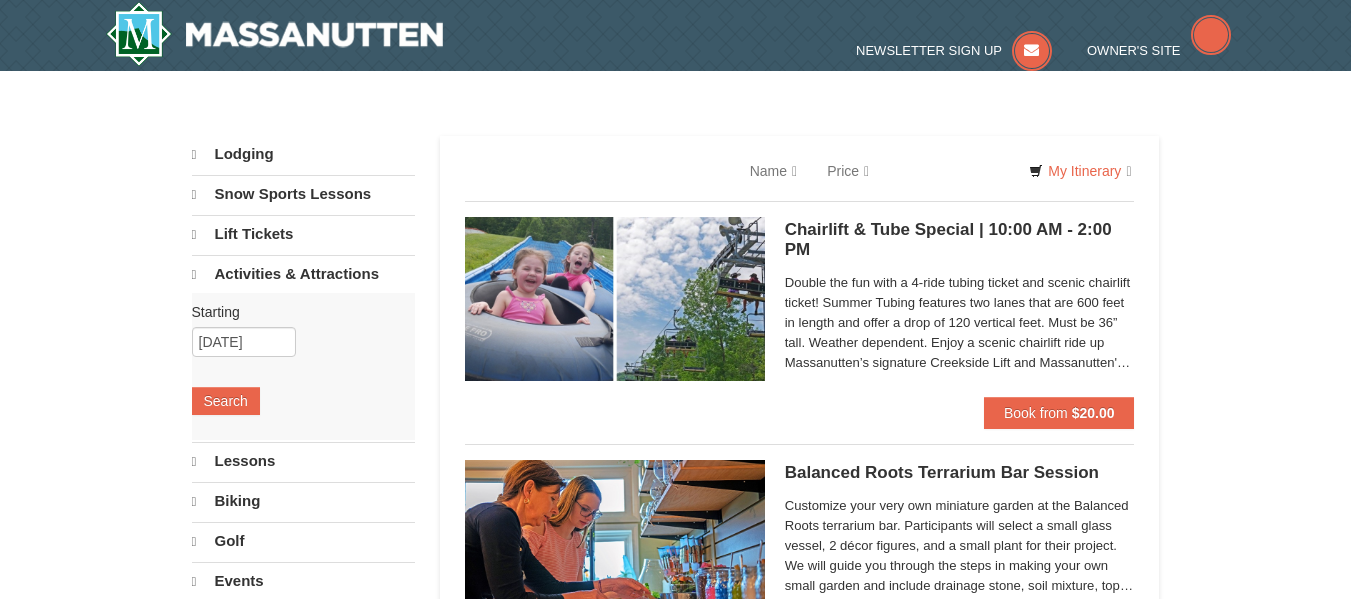 select on "8" 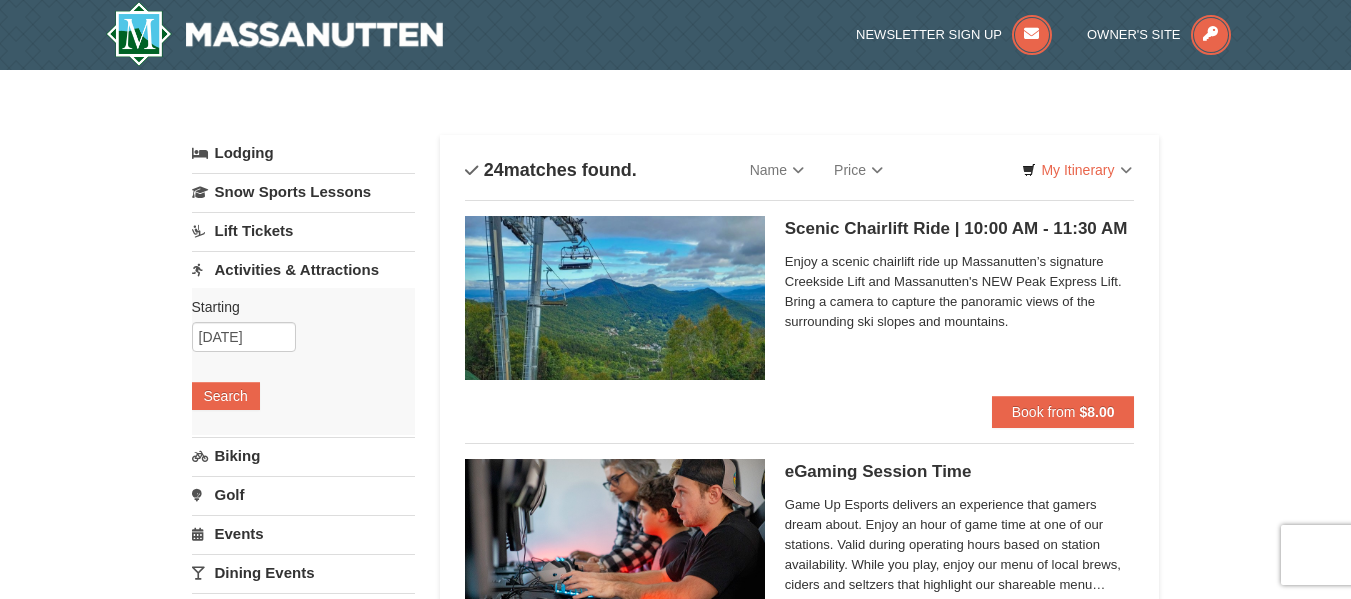 scroll, scrollTop: 0, scrollLeft: 0, axis: both 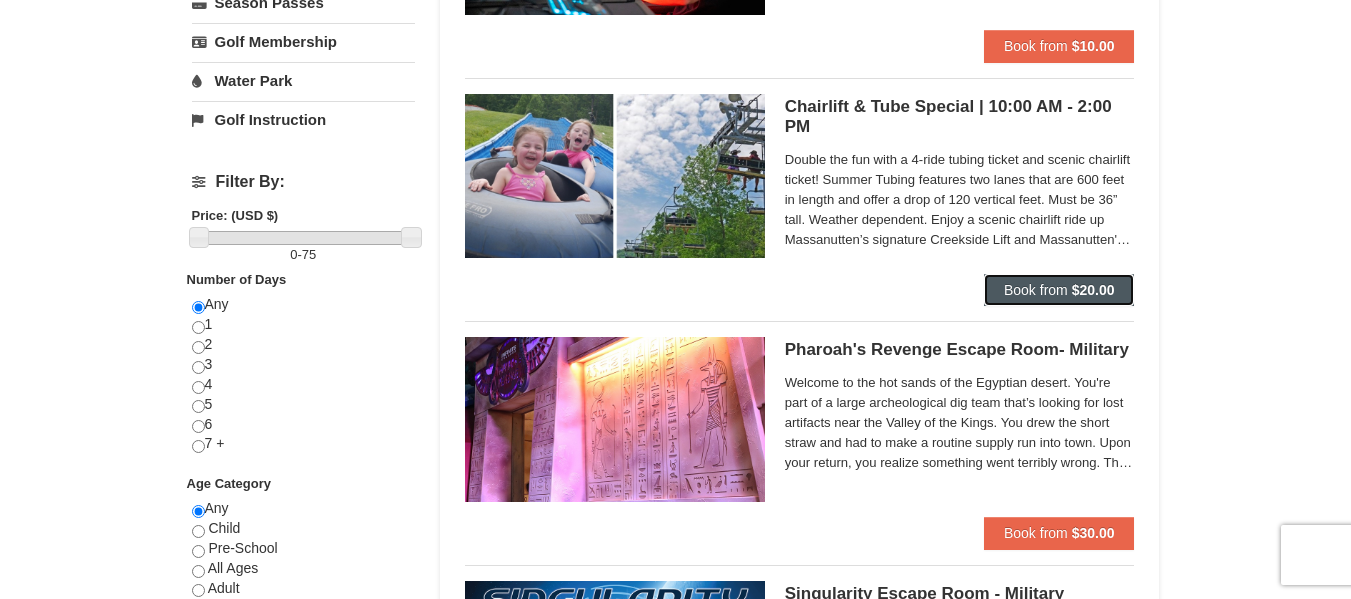 click on "Book from" at bounding box center [1036, 290] 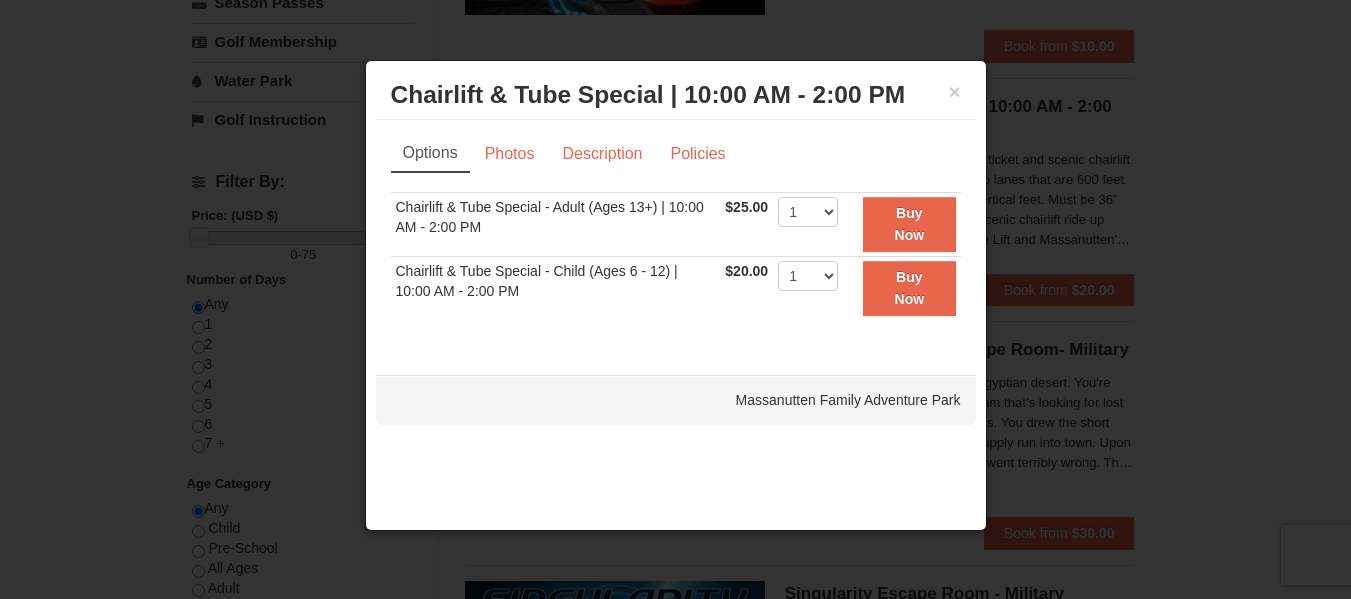 click at bounding box center [675, 299] 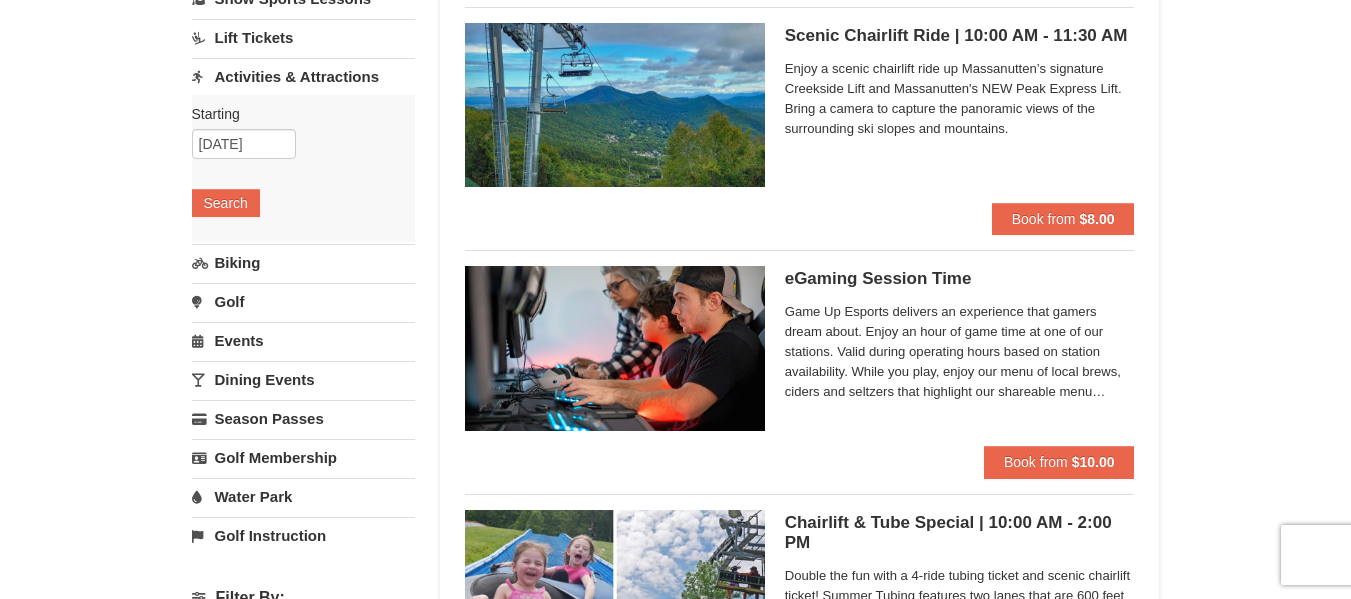 scroll, scrollTop: 0, scrollLeft: 0, axis: both 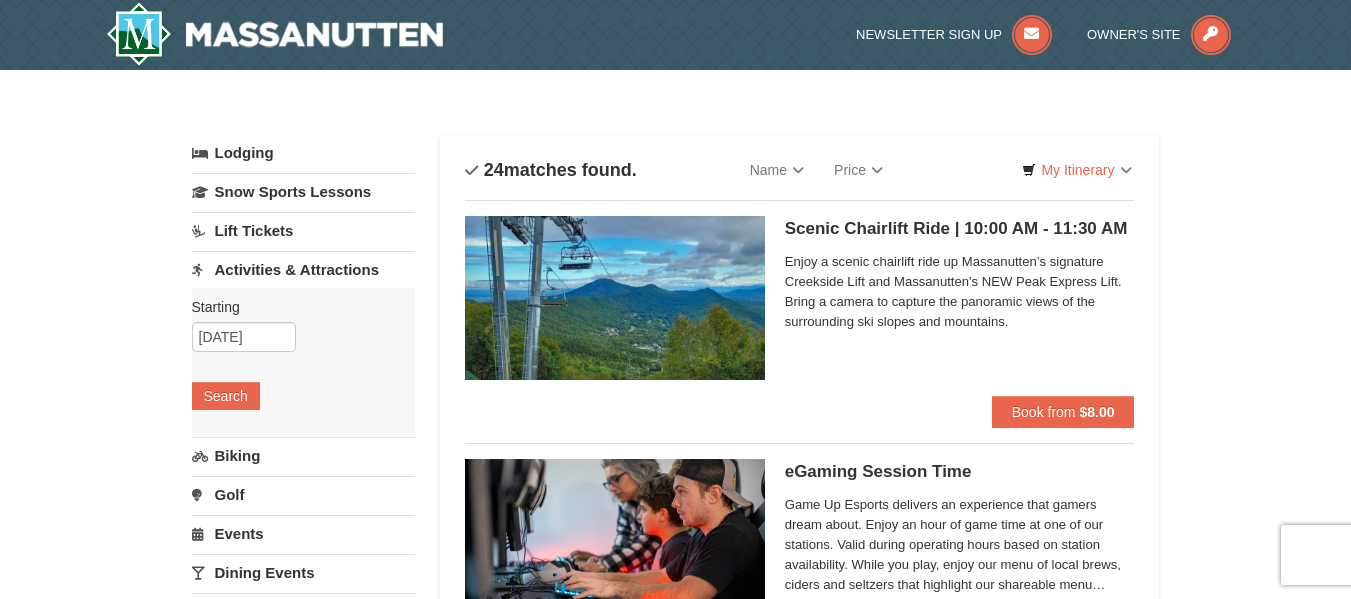 click on "×
Categories
List
Filter
My Itinerary
Questions?  1-540-289-9441
Lodging
Arrival Please format dates MM/DD/YYYY Please format dates MM/DD/YYYY
08/09/2025
Departure Please format dates MM/DD/YYYY Please format dates MM/DD/YYYY
08/11/2025
2 0" at bounding box center [675, 3083] 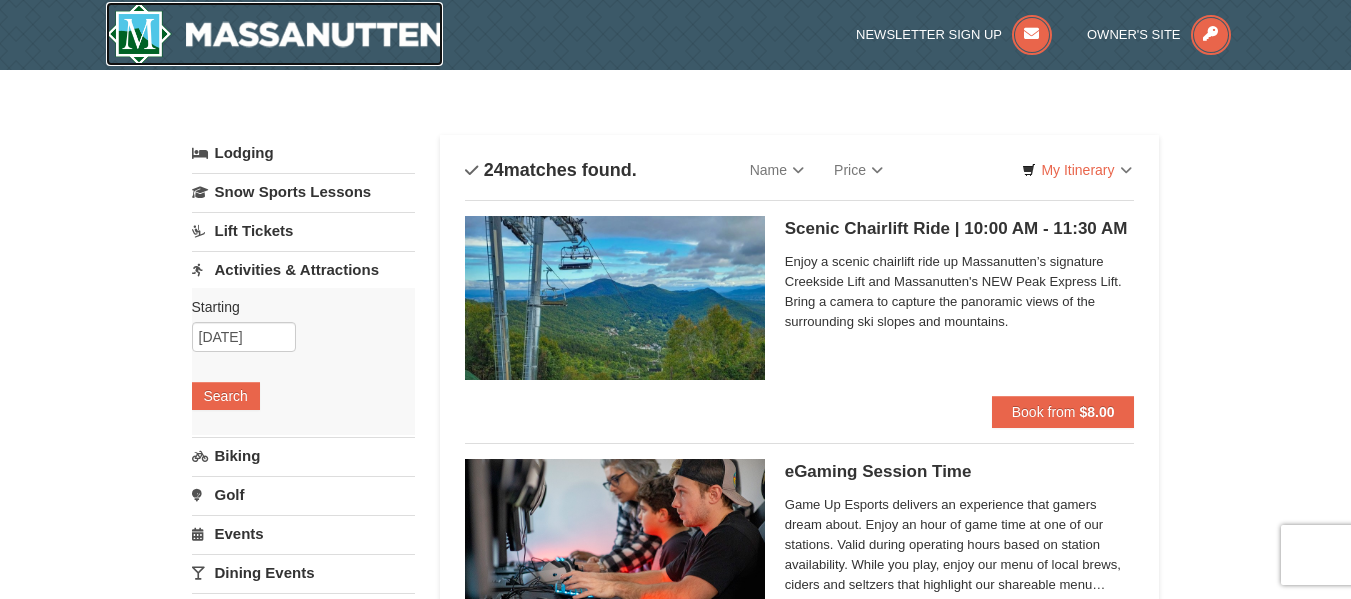 click at bounding box center [275, 34] 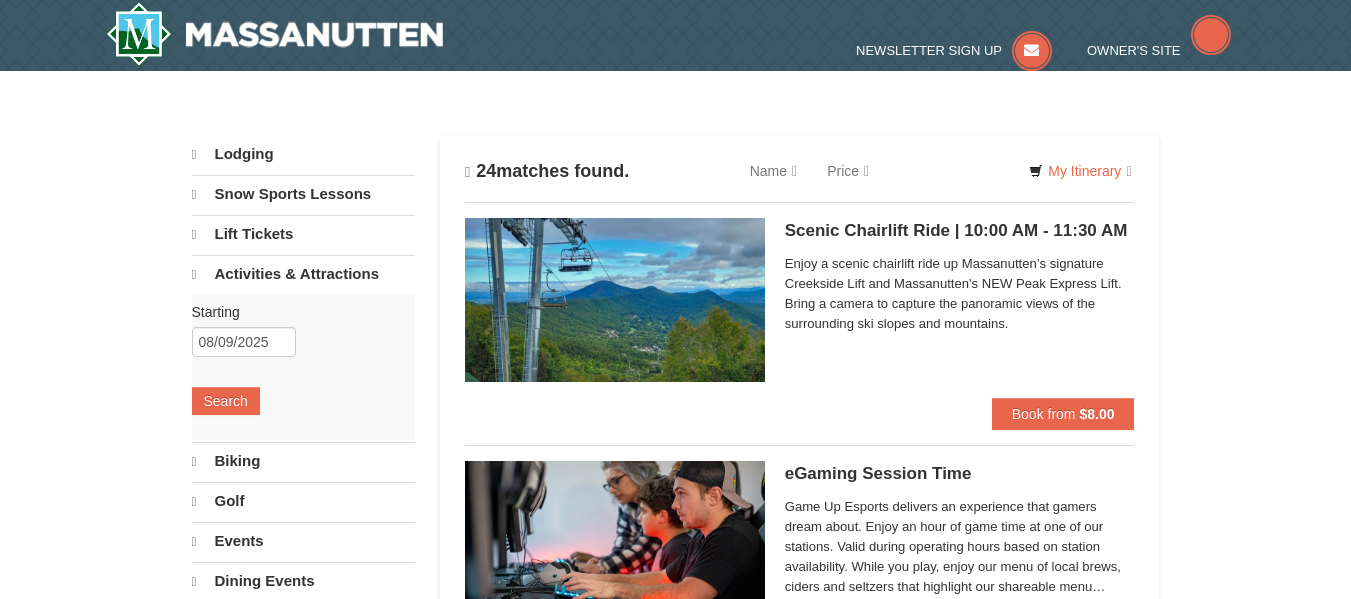 scroll, scrollTop: 0, scrollLeft: 0, axis: both 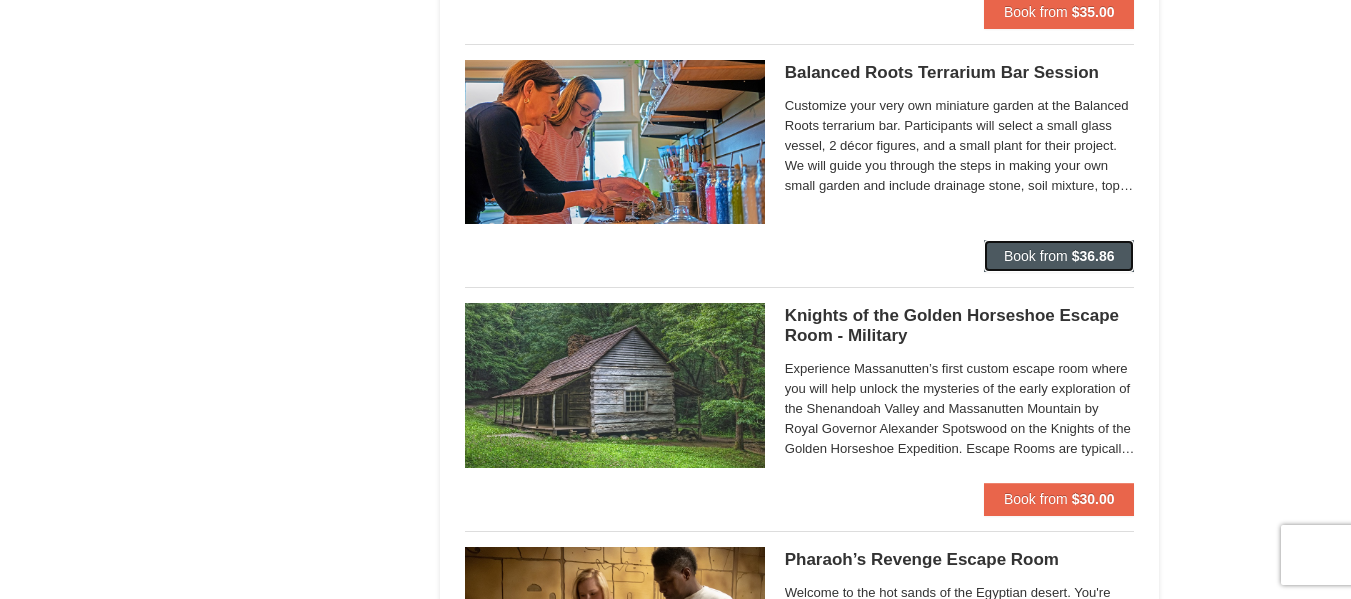 click on "Book from   $36.86" at bounding box center (1059, 256) 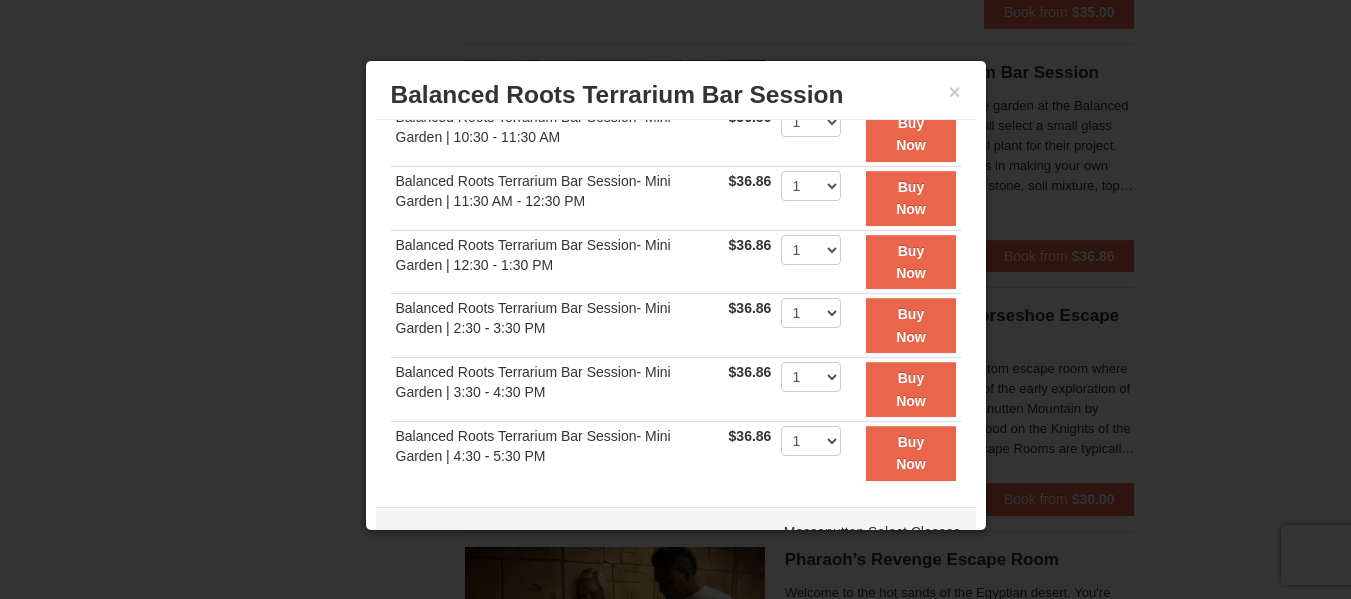 scroll, scrollTop: 94, scrollLeft: 0, axis: vertical 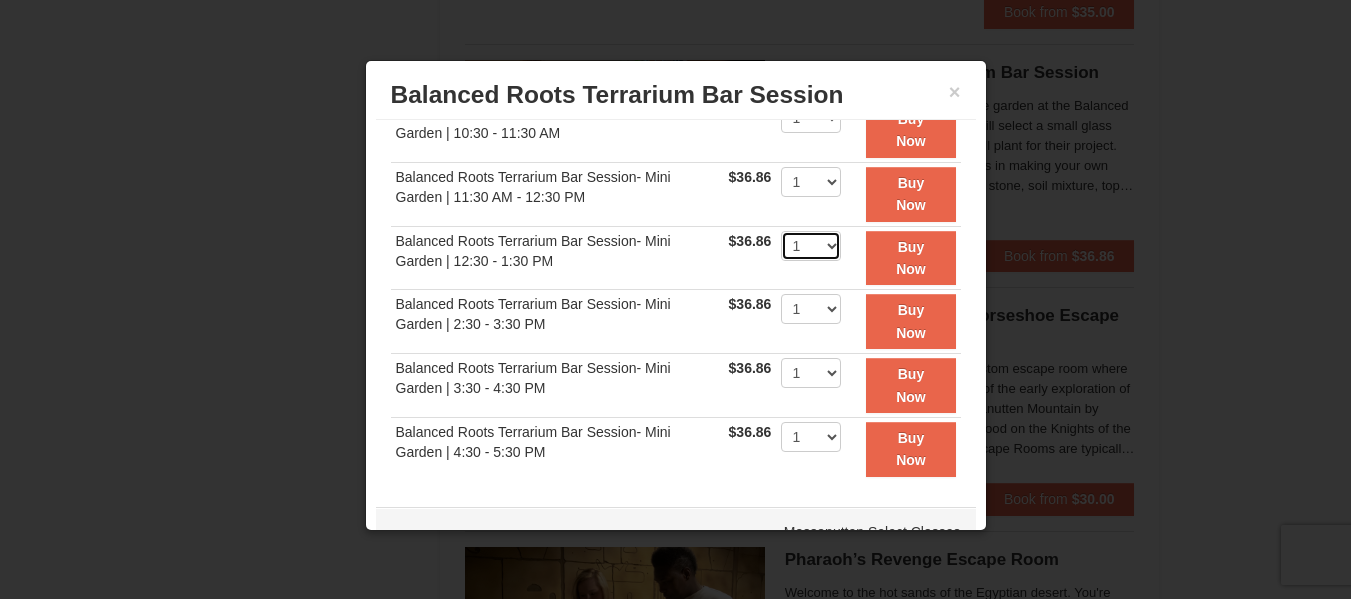 click on "1
2
3
4" at bounding box center (811, 246) 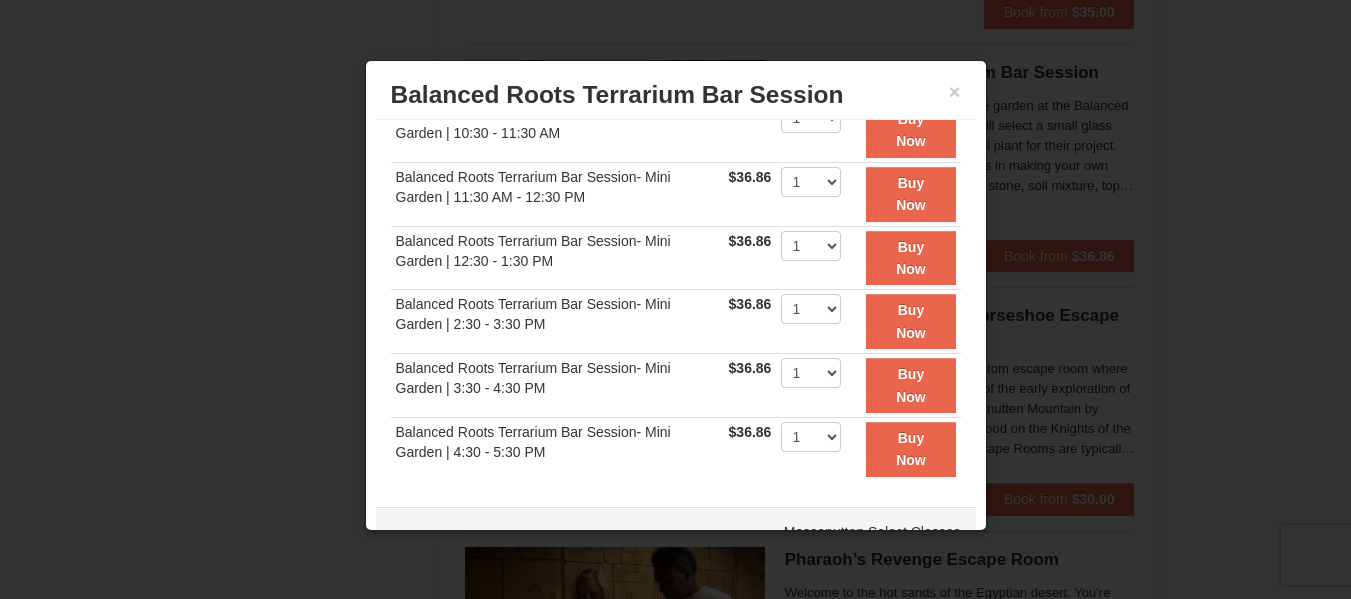 click on "Balanced Roots Terrarium Bar Session- Mini Garden | 2:30 - 3:30 PM" at bounding box center [557, 322] 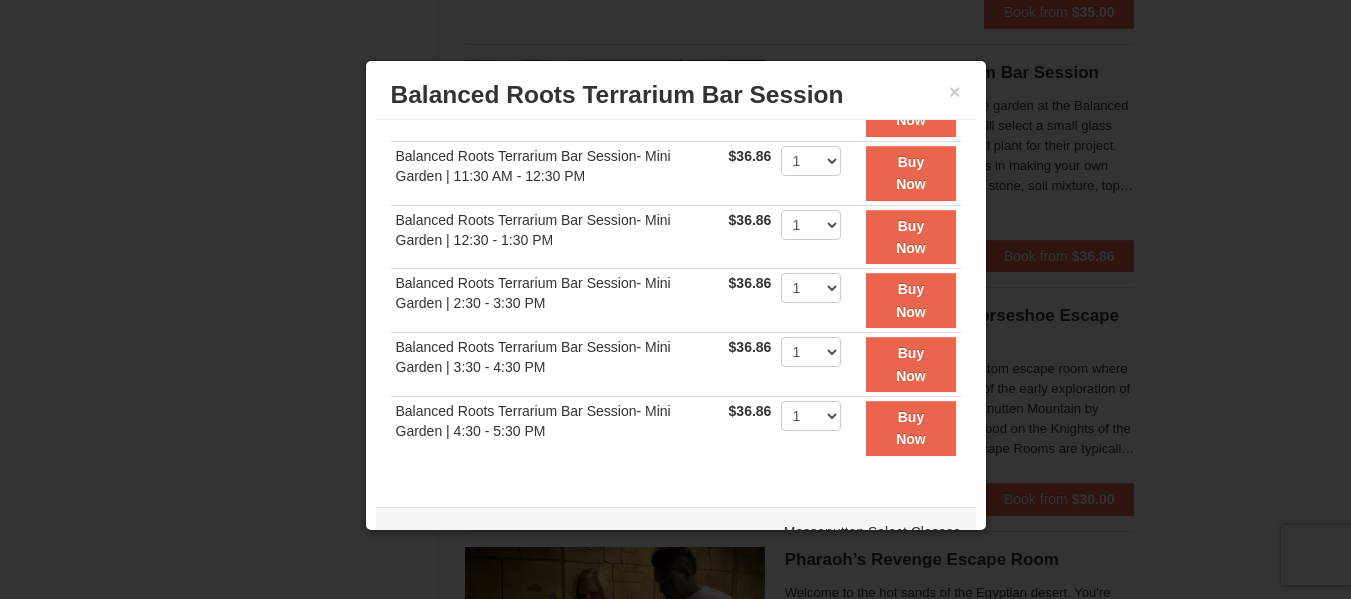 scroll, scrollTop: 116, scrollLeft: 0, axis: vertical 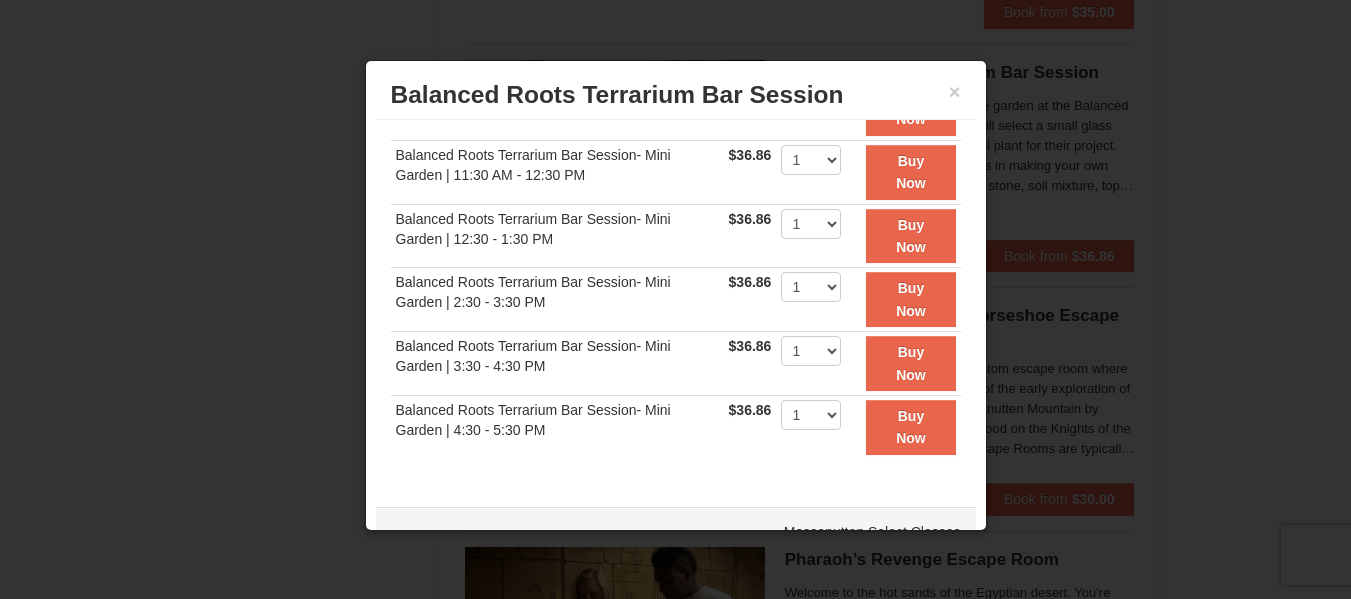 click at bounding box center [675, 299] 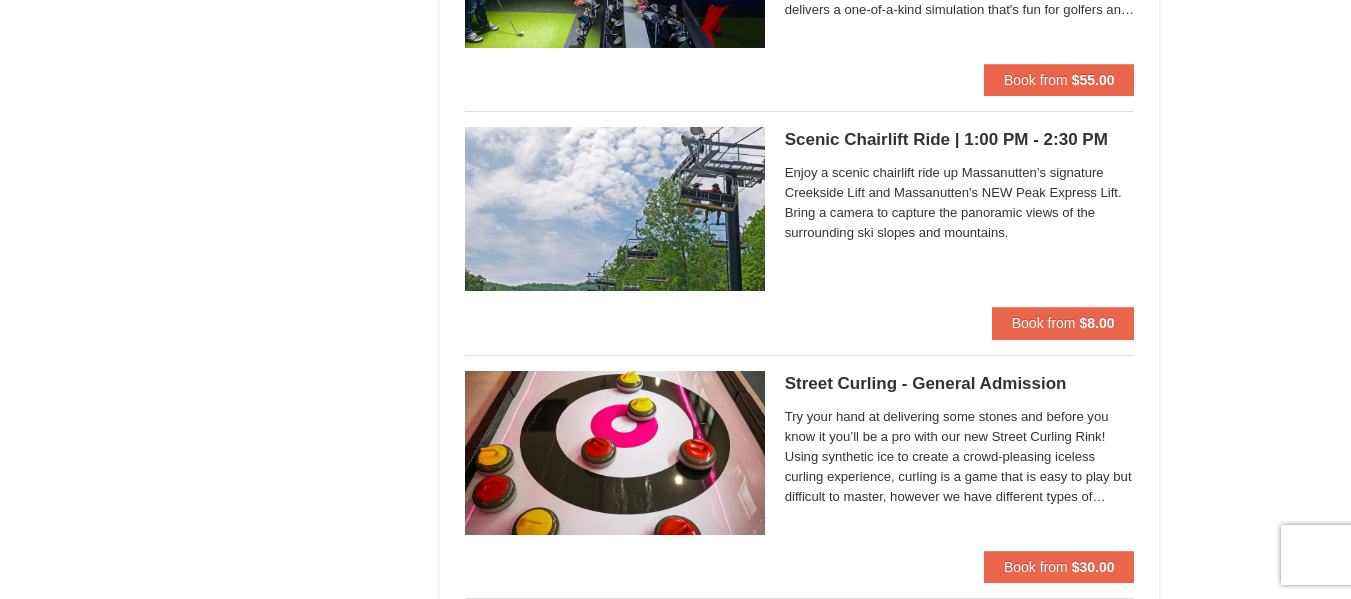 scroll, scrollTop: 3742, scrollLeft: 0, axis: vertical 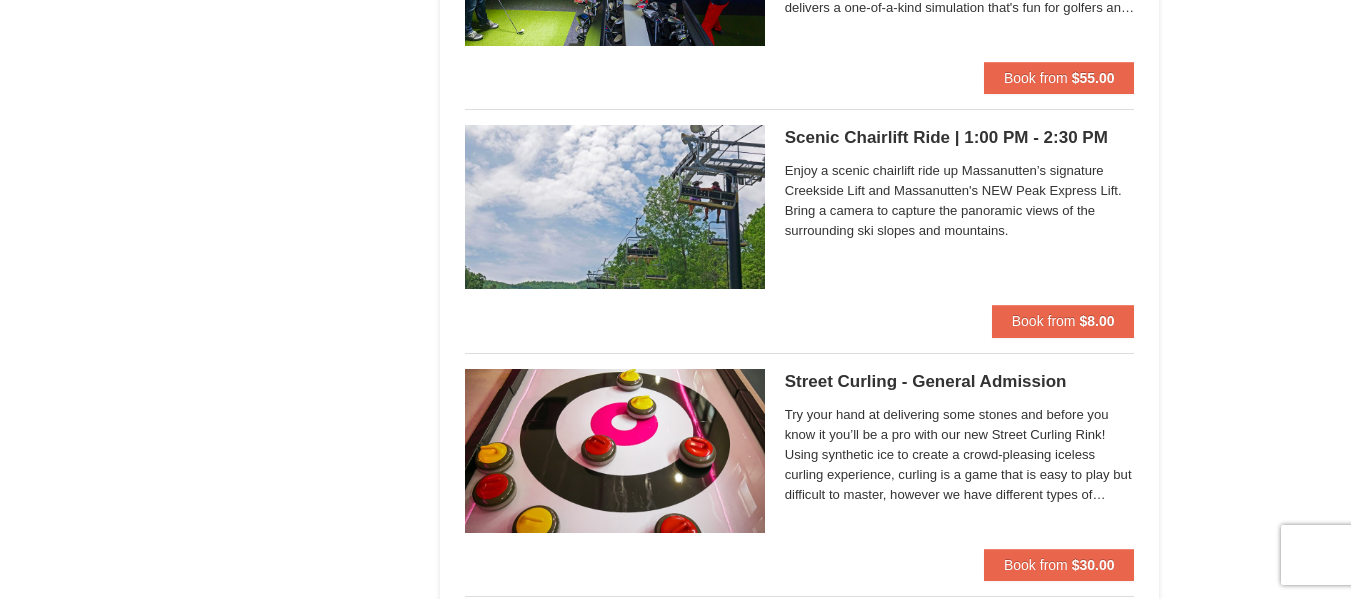 click on "Lodging
Arrival Please format dates MM/DD/YYYY Please format dates MM/DD/YYYY
08/09/2025
Departure Please format dates MM/DD/YYYY Please format dates MM/DD/YYYY
08/11/2025
Adults Please format dates MM/DD/YYYY
2
Children Please format dates MM/DD/YYYY
0
Search" at bounding box center (676, -649) 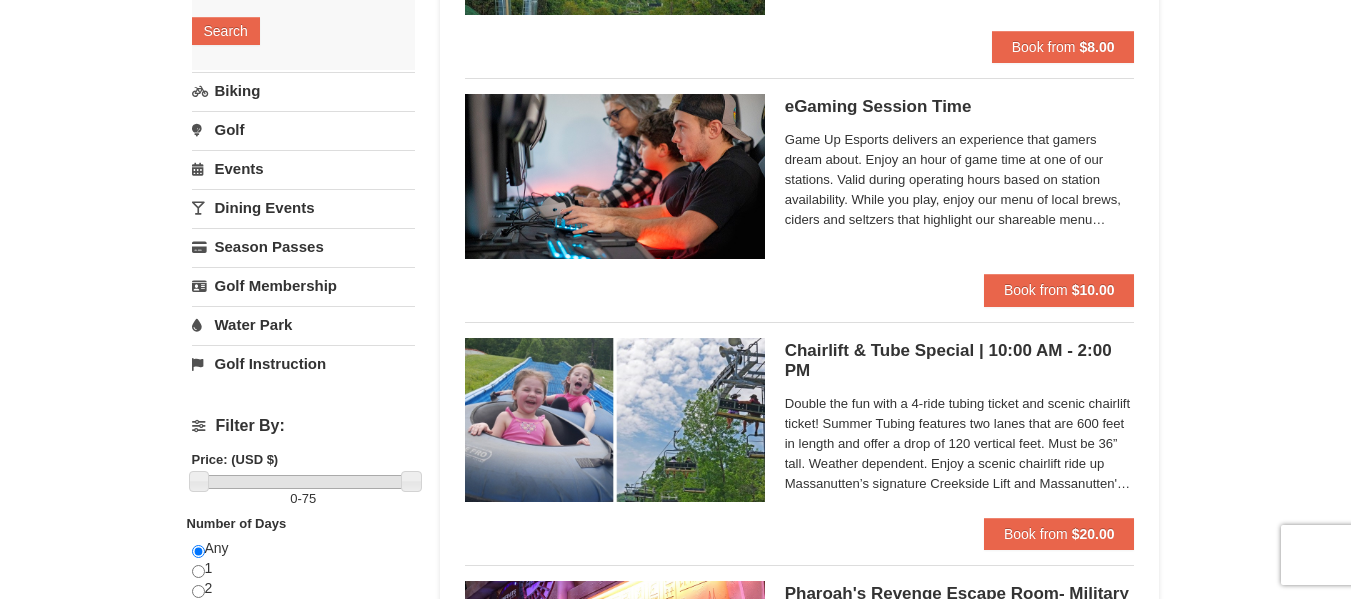 scroll, scrollTop: 368, scrollLeft: 0, axis: vertical 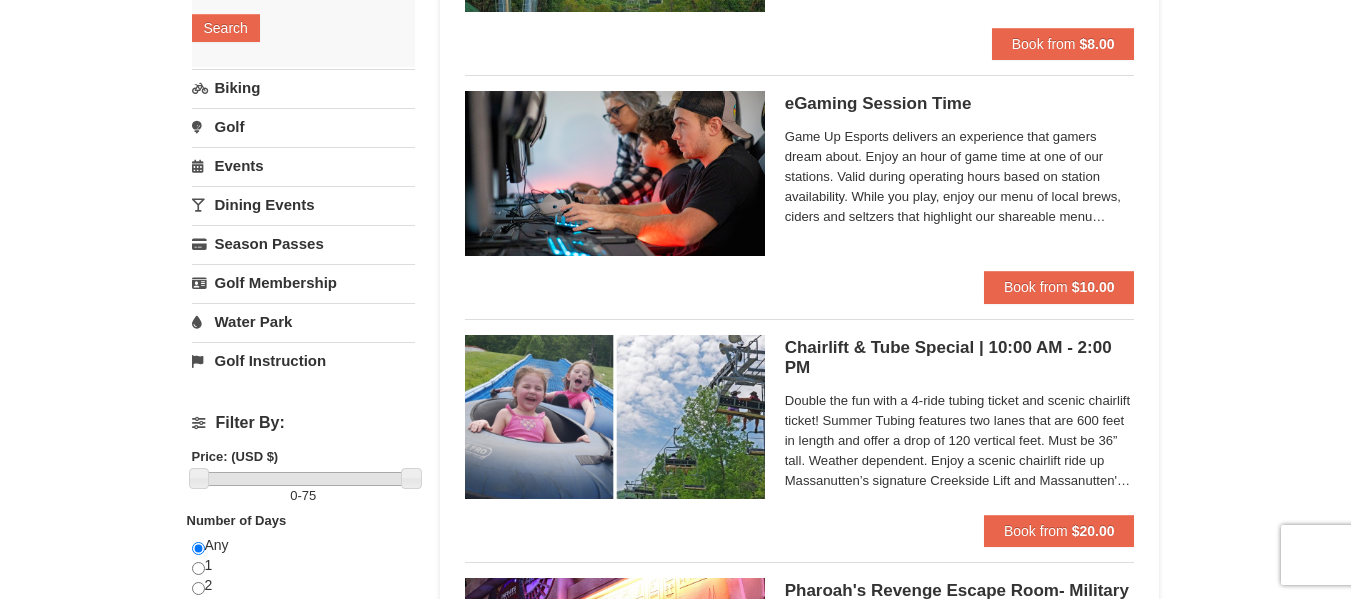 click on "×
Categories
List
Filter
My Itinerary
Questions?  1-540-289-9441
Lodging
Arrival Please format dates MM/DD/YYYY Please format dates MM/DD/YYYY
08/09/2025
Departure Please format dates MM/DD/YYYY Please format dates MM/DD/YYYY
08/11/2025
2 0" at bounding box center [675, 2715] 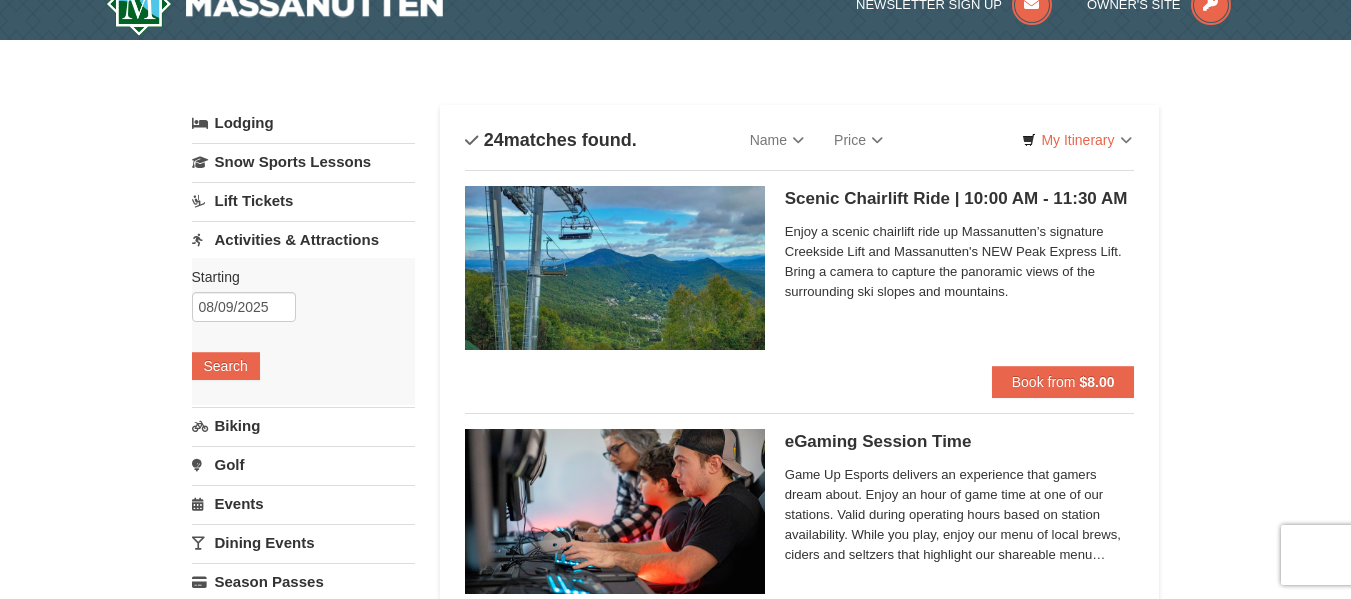 scroll, scrollTop: 0, scrollLeft: 0, axis: both 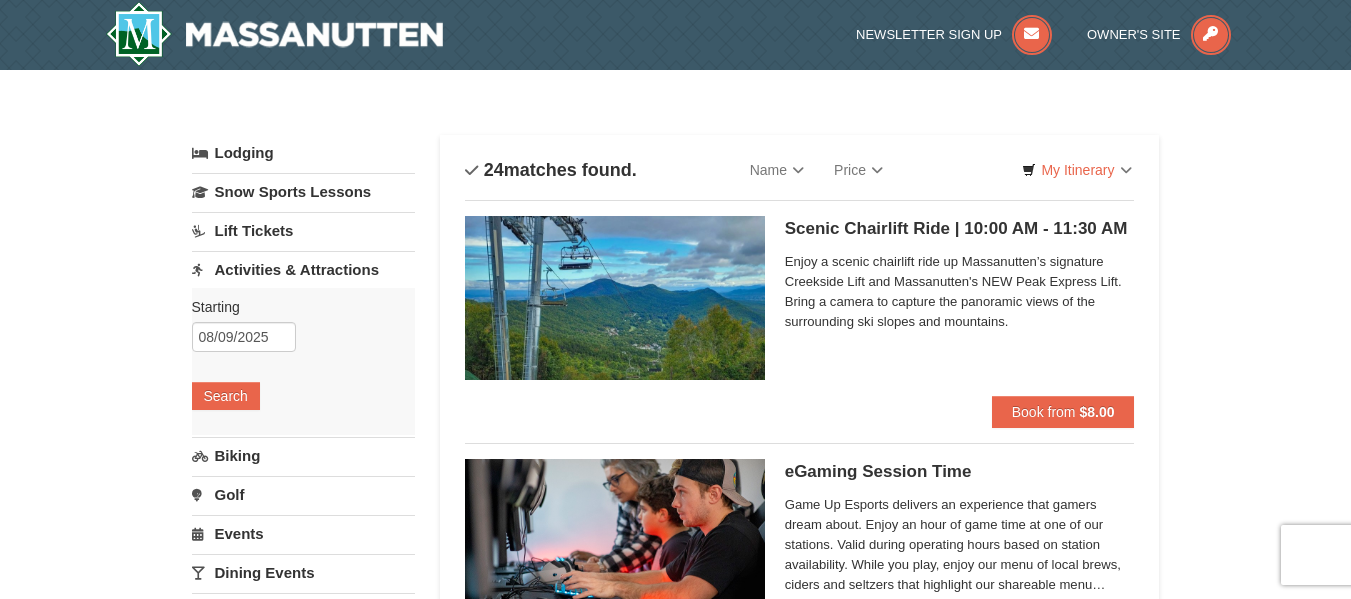 click on "×
Categories
List
Filter
My Itinerary
Questions?  1-540-289-9441
Lodging
Arrival Please format dates MM/DD/YYYY Please format dates MM/DD/YYYY
08/09/2025
Departure Please format dates MM/DD/YYYY Please format dates MM/DD/YYYY
08/11/2025
2 0" at bounding box center [675, 3083] 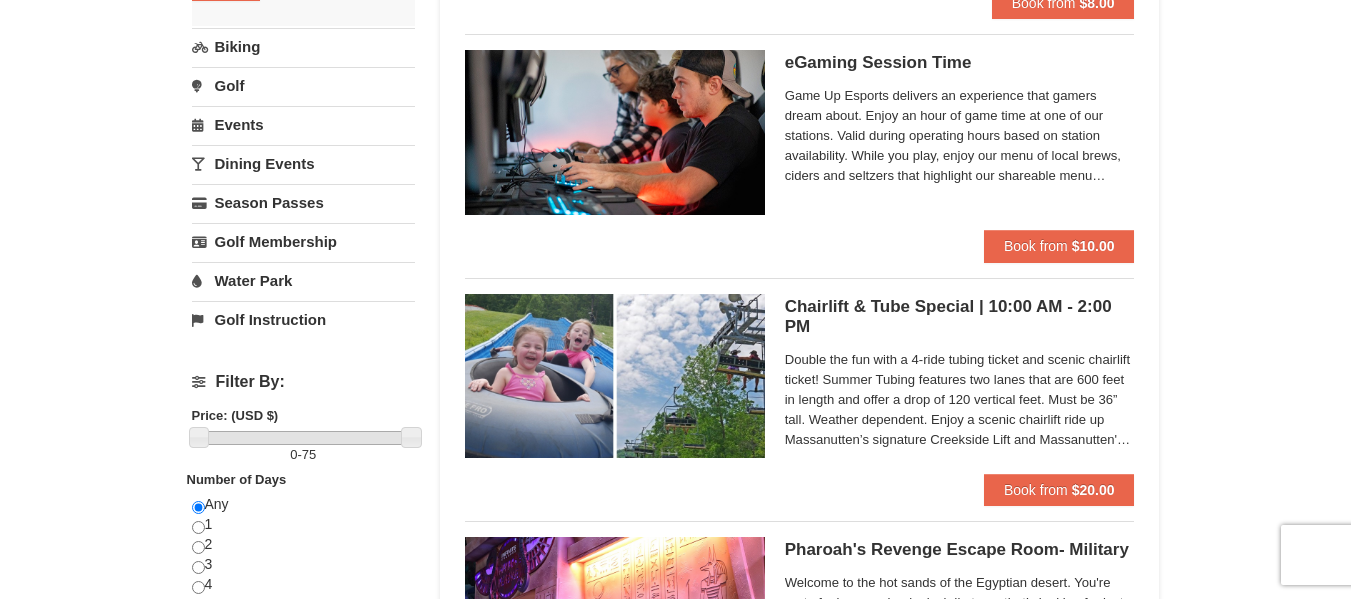 scroll, scrollTop: 410, scrollLeft: 0, axis: vertical 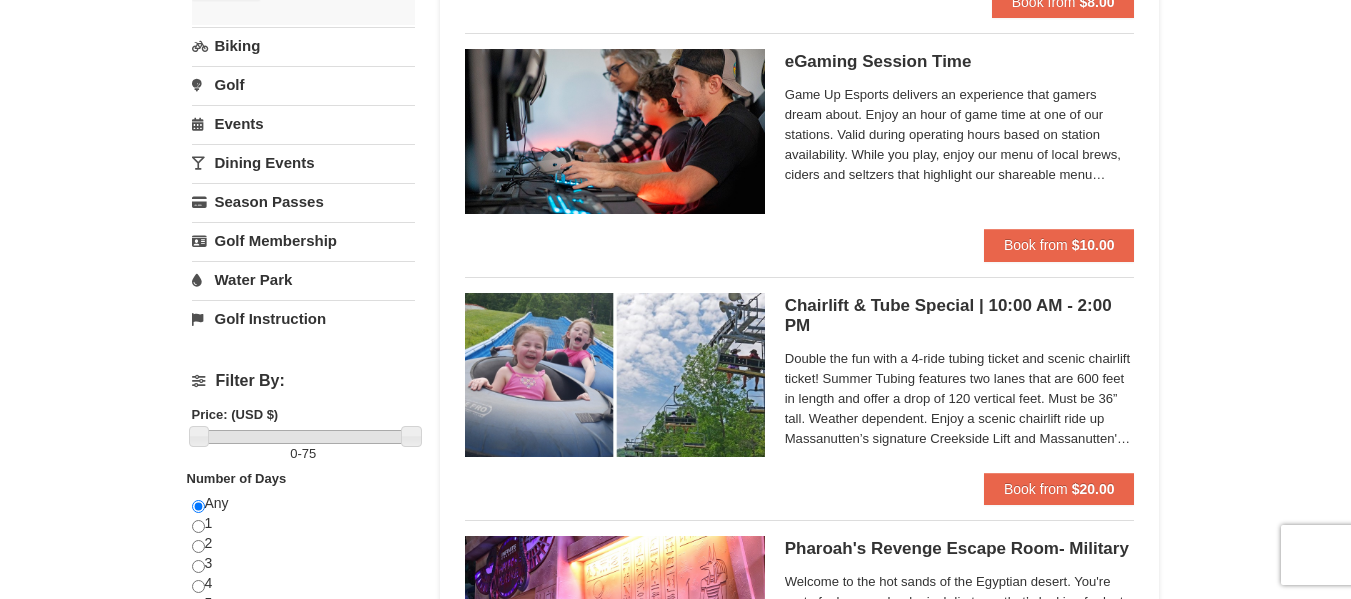 click on "×
Categories
List
Filter
My Itinerary
Questions?  1-540-289-9441
Lodging
Arrival Please format dates MM/DD/YYYY Please format dates MM/DD/YYYY
08/09/2025
Departure Please format dates MM/DD/YYYY Please format dates MM/DD/YYYY
08/11/2025
2 0" at bounding box center (675, 2673) 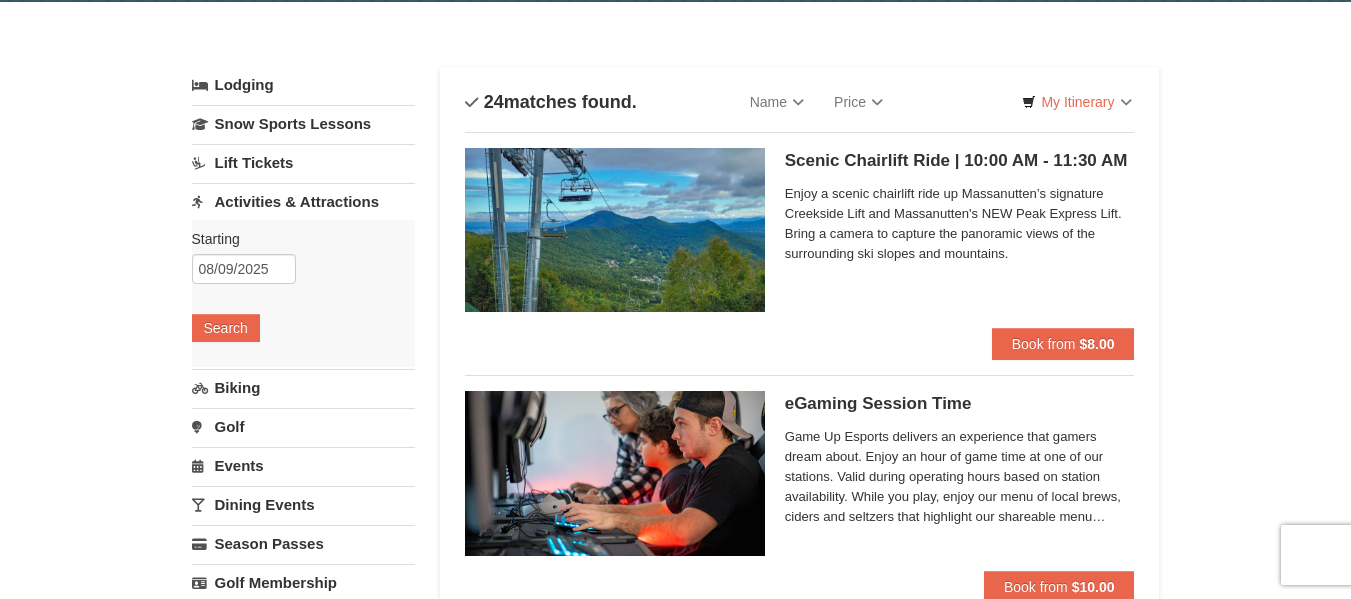 scroll, scrollTop: 0, scrollLeft: 0, axis: both 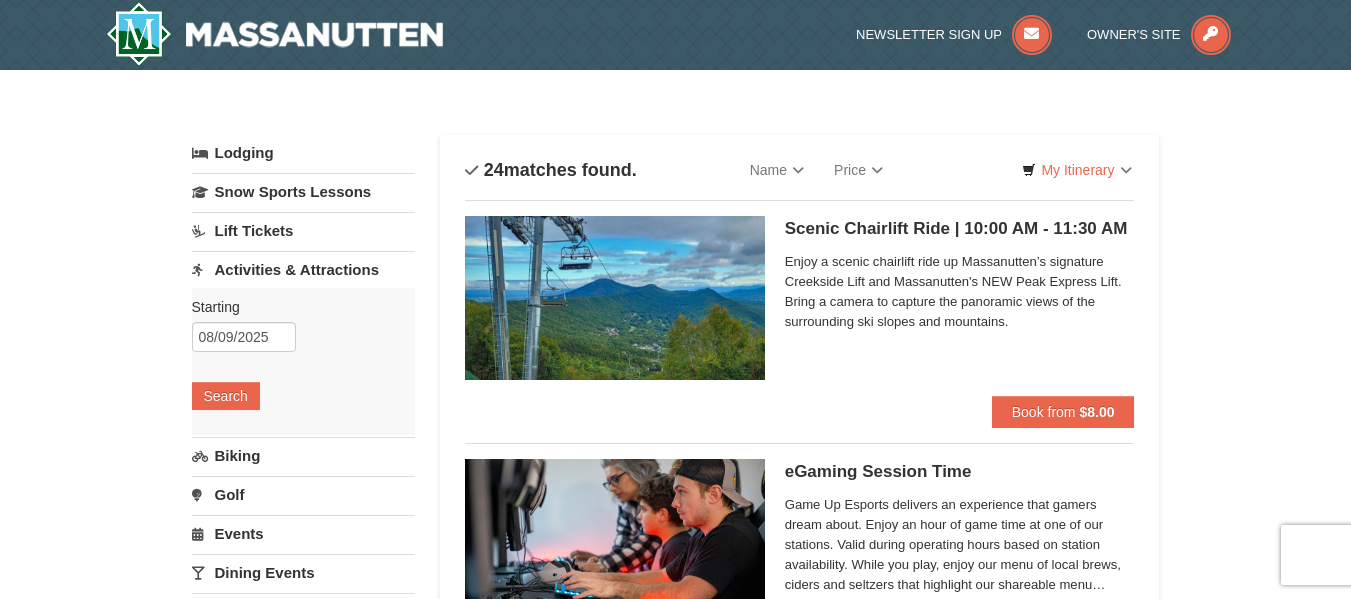 click on "×
Categories
List
Filter
My Itinerary
Questions?  1-540-289-9441
Lodging
Arrival Please format dates MM/DD/YYYY Please format dates MM/DD/YYYY
08/09/2025
Departure Please format dates MM/DD/YYYY Please format dates MM/DD/YYYY
08/11/2025
2 0" at bounding box center (675, 3083) 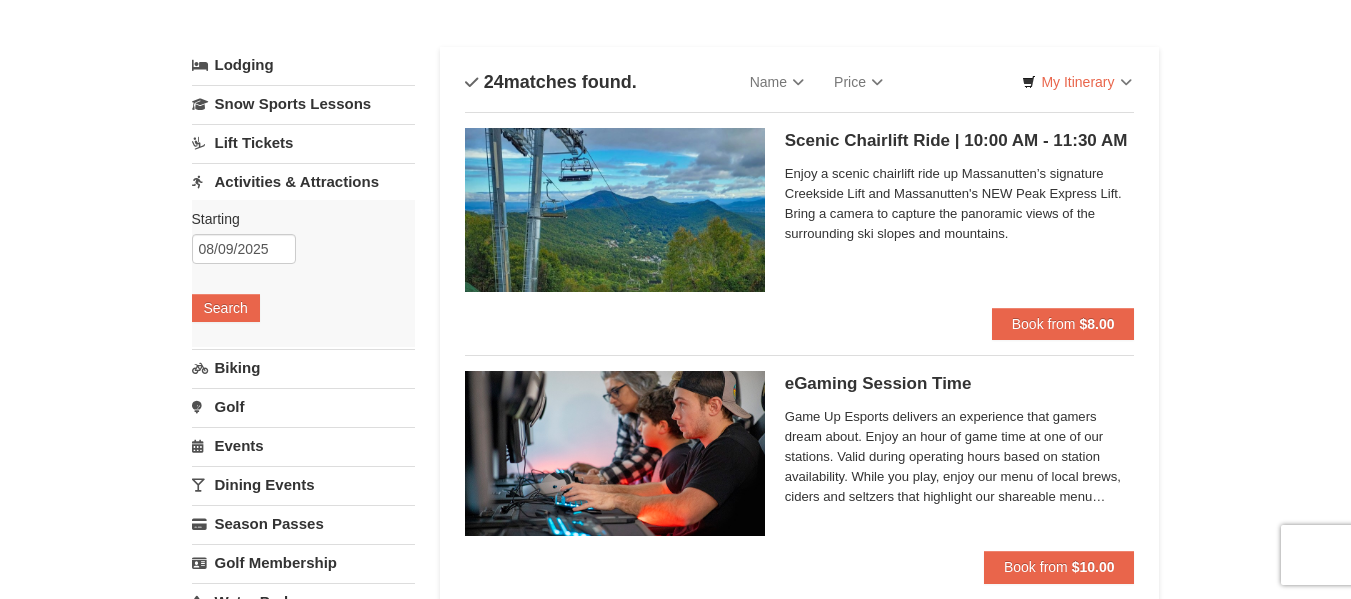 scroll, scrollTop: 87, scrollLeft: 0, axis: vertical 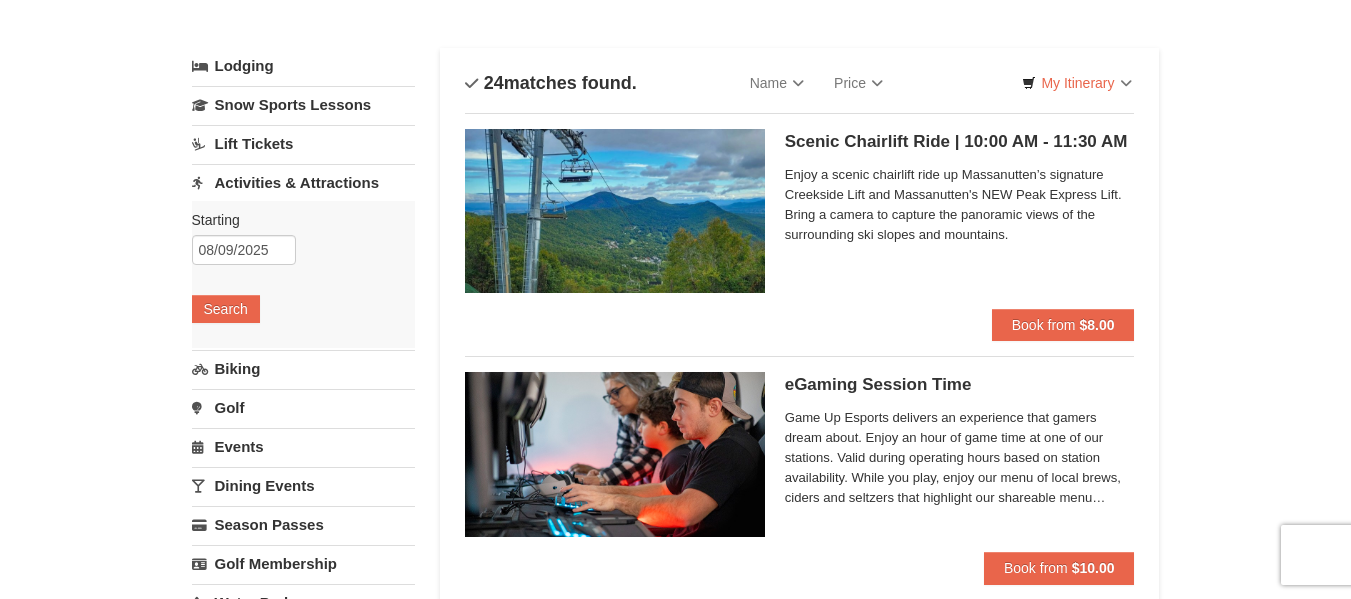 click on "×
Categories
List
Filter
My Itinerary
Questions?  1-540-289-9441
Lodging
Arrival Please format dates MM/DD/YYYY Please format dates MM/DD/YYYY
08/09/2025
Departure Please format dates MM/DD/YYYY Please format dates MM/DD/YYYY
08/11/2025
2 0" at bounding box center [675, 2996] 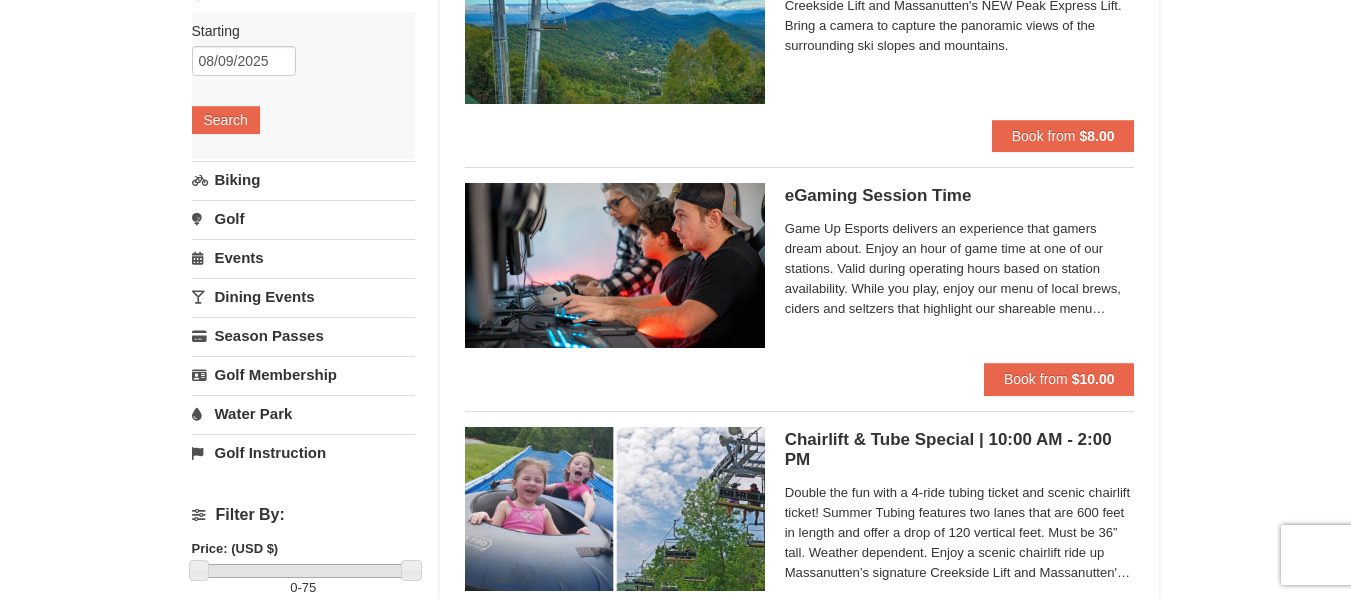 scroll, scrollTop: 277, scrollLeft: 0, axis: vertical 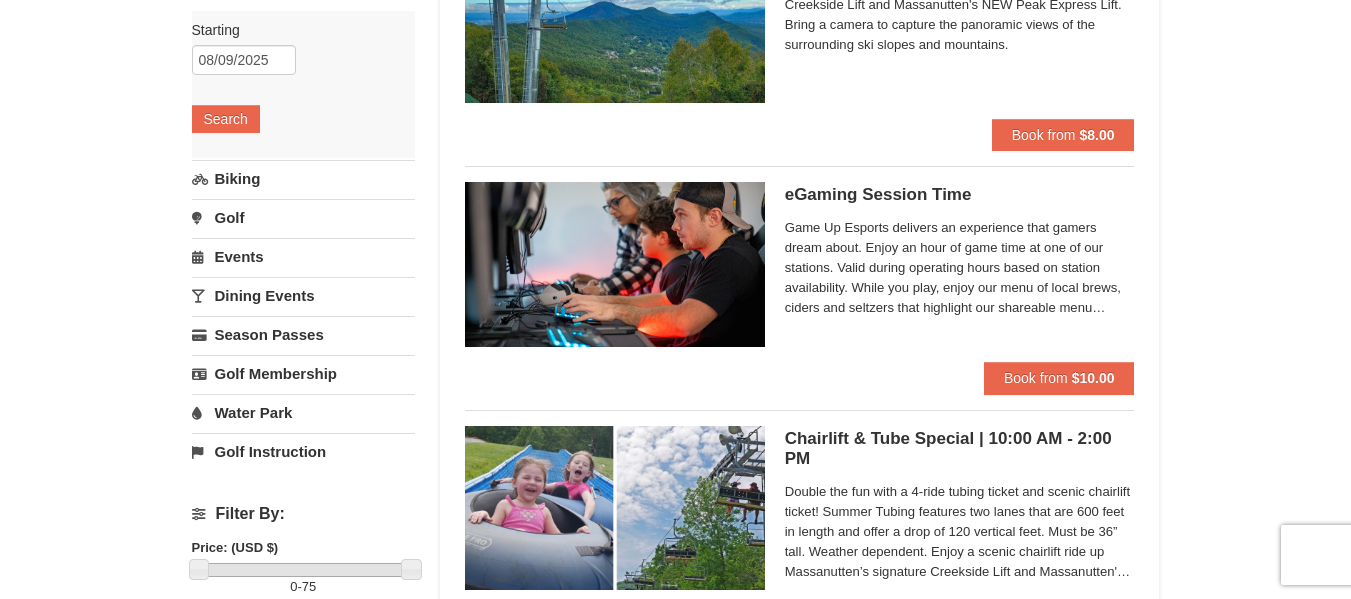 click on "×
Categories
List
Filter
My Itinerary
Questions?  1-540-289-9441
Lodging
Arrival Please format dates MM/DD/YYYY Please format dates MM/DD/YYYY
08/09/2025
Departure Please format dates MM/DD/YYYY Please format dates MM/DD/YYYY
08/11/2025
2 0" at bounding box center [675, 2806] 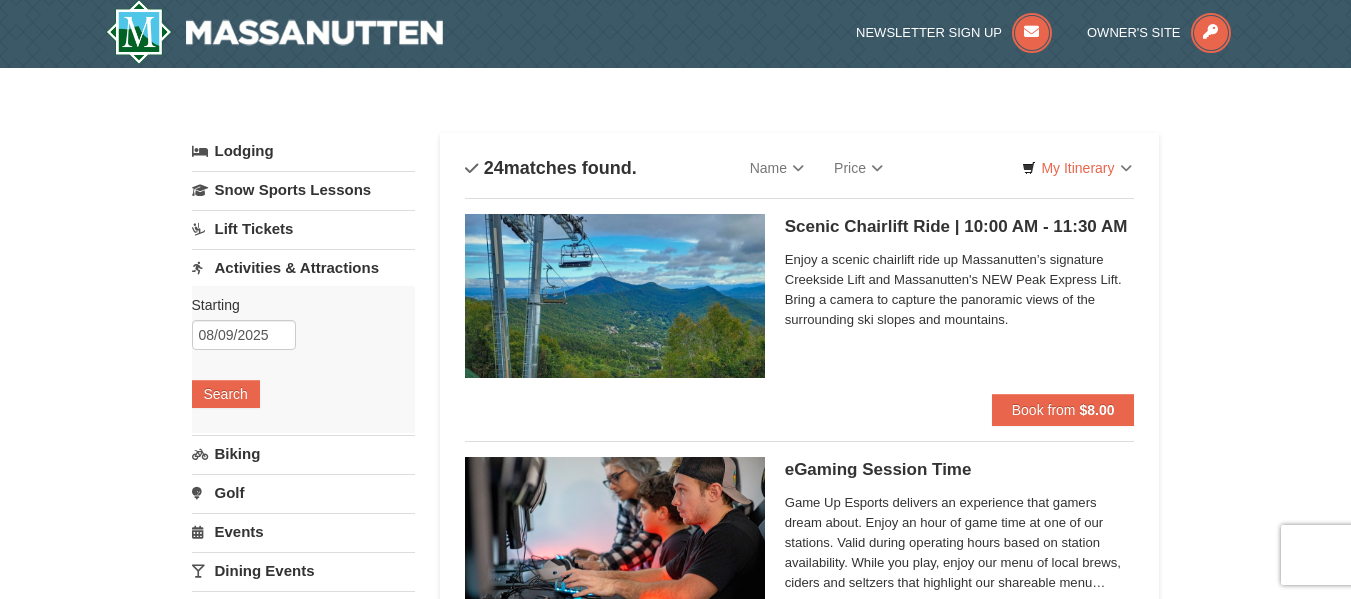scroll, scrollTop: 1, scrollLeft: 0, axis: vertical 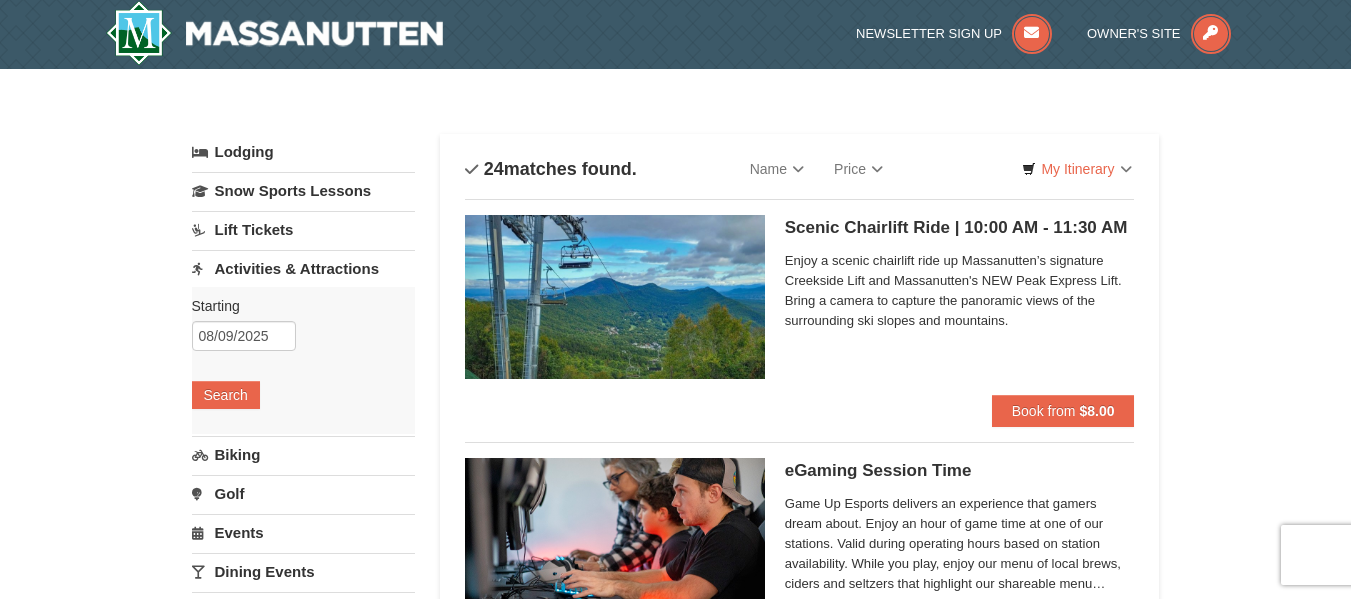 click on "Enjoy a scenic chairlift ride up Massanutten’s signature Creekside Lift and Massanutten's NEW Peak Express Lift. Bring a camera to capture the panoramic views of the surrounding ski slopes and mountains." at bounding box center (960, 291) 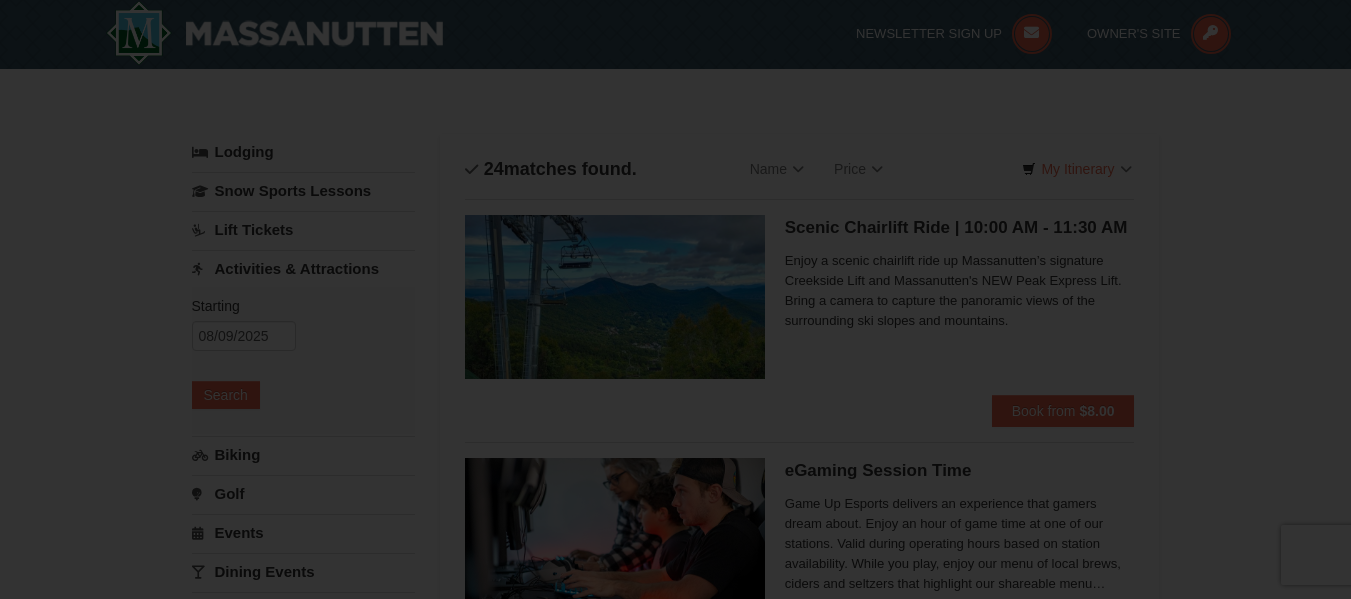 scroll, scrollTop: 0, scrollLeft: 0, axis: both 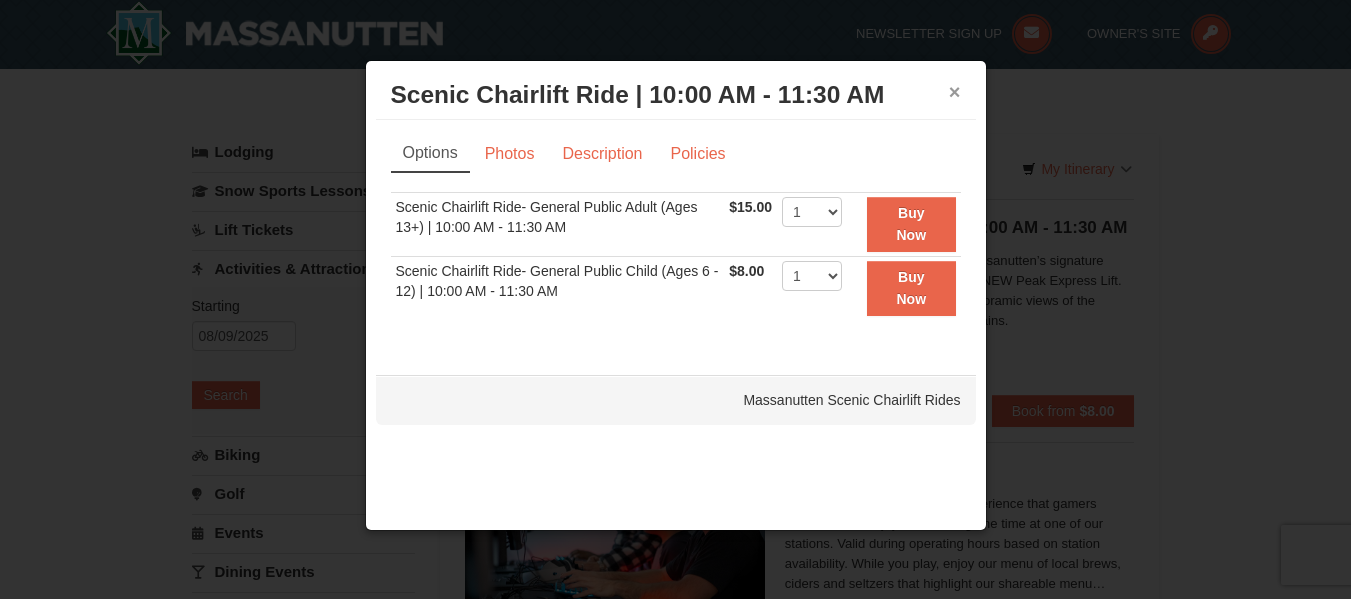 click on "×" at bounding box center [955, 92] 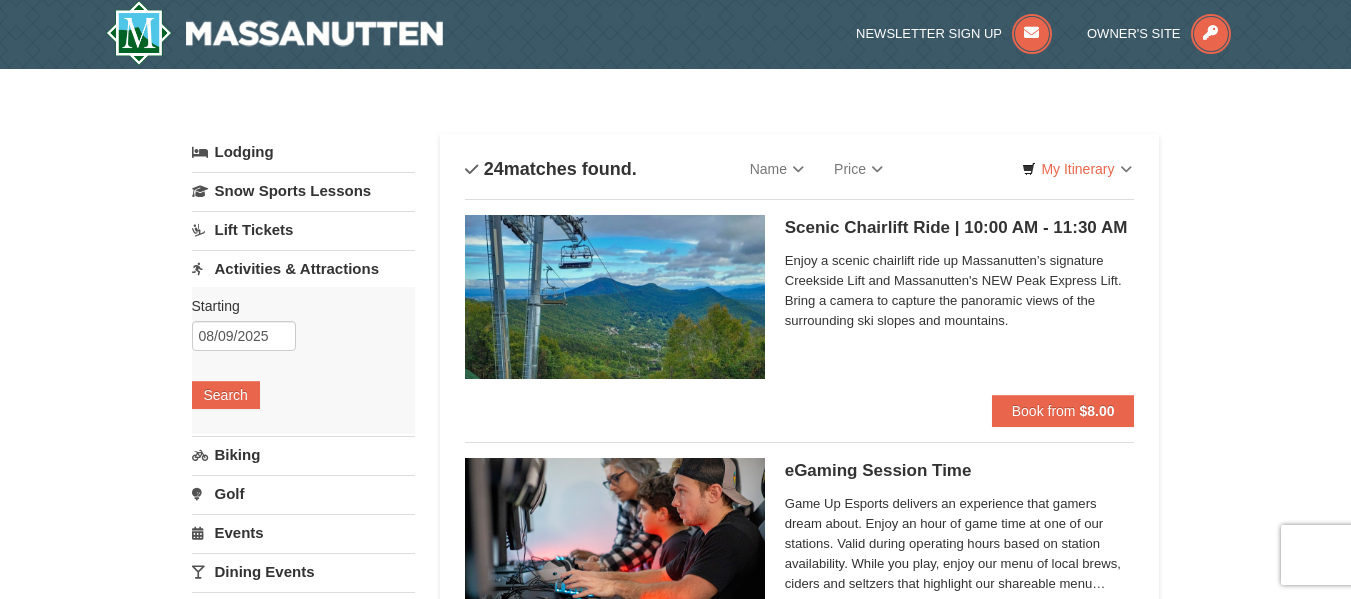 click on "×
Categories
List
Filter
My Itinerary
Questions?  1-540-289-9441
Lodging
Arrival Please format dates MM/DD/YYYY Please format dates MM/DD/YYYY
08/09/2025
Departure Please format dates MM/DD/YYYY Please format dates MM/DD/YYYY
08/11/2025
2 0" at bounding box center (675, 3082) 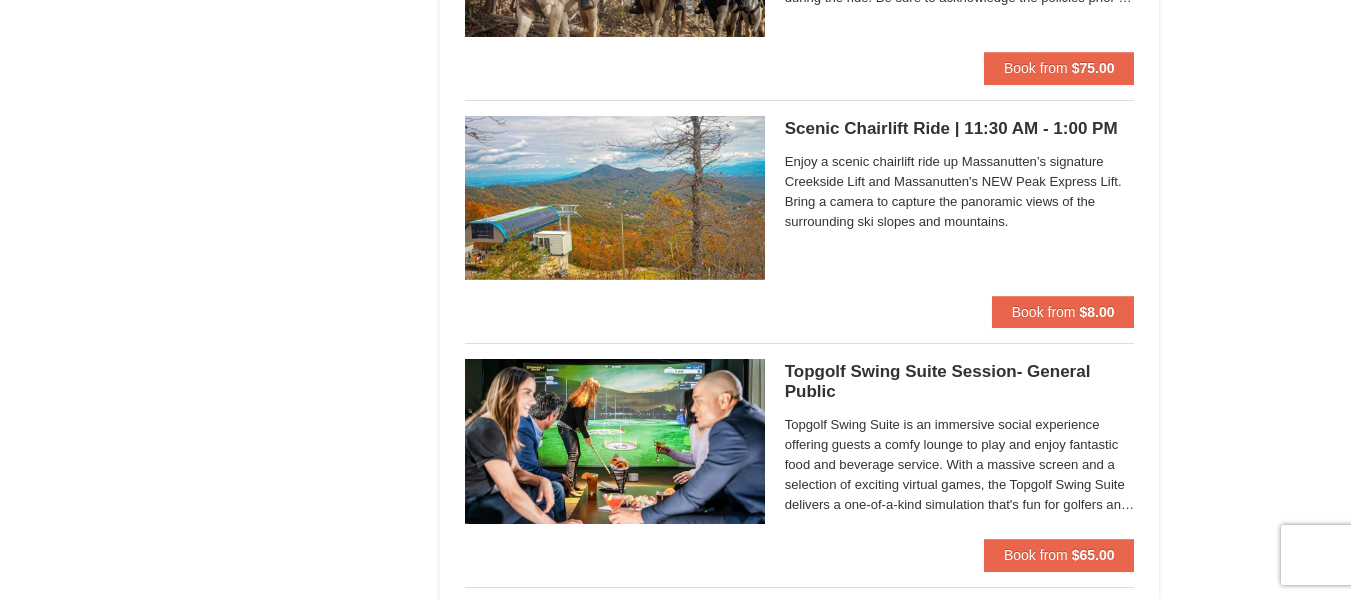 scroll, scrollTop: 3022, scrollLeft: 0, axis: vertical 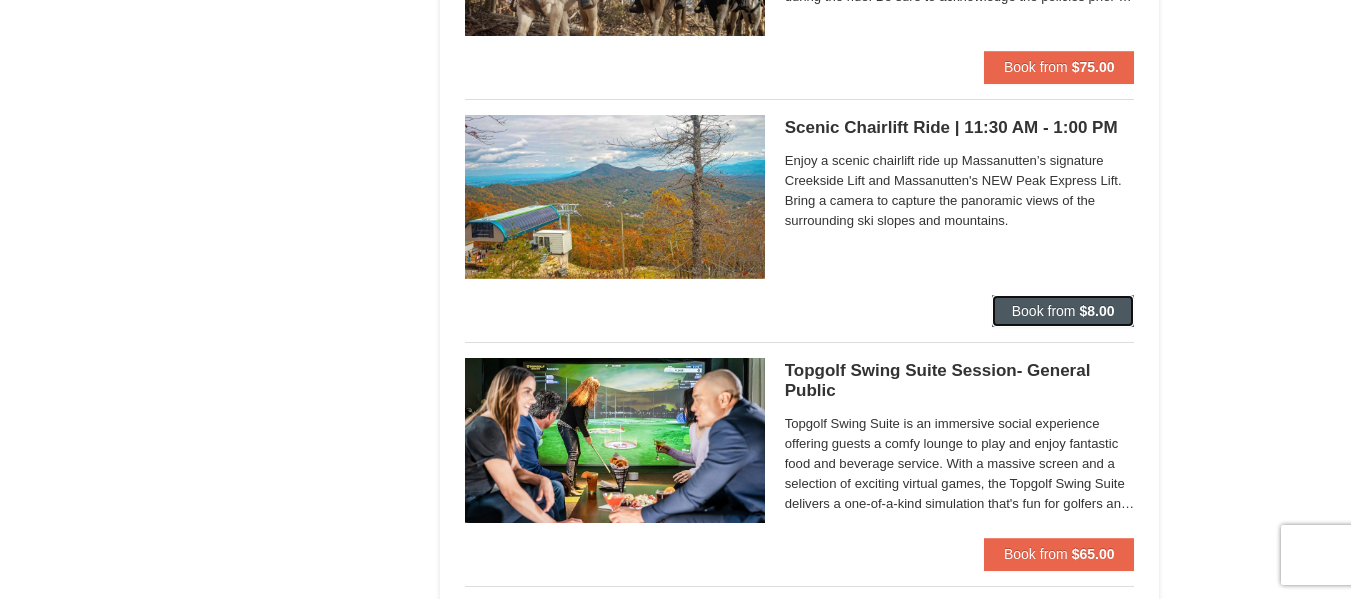 click on "Book from" at bounding box center [1044, 311] 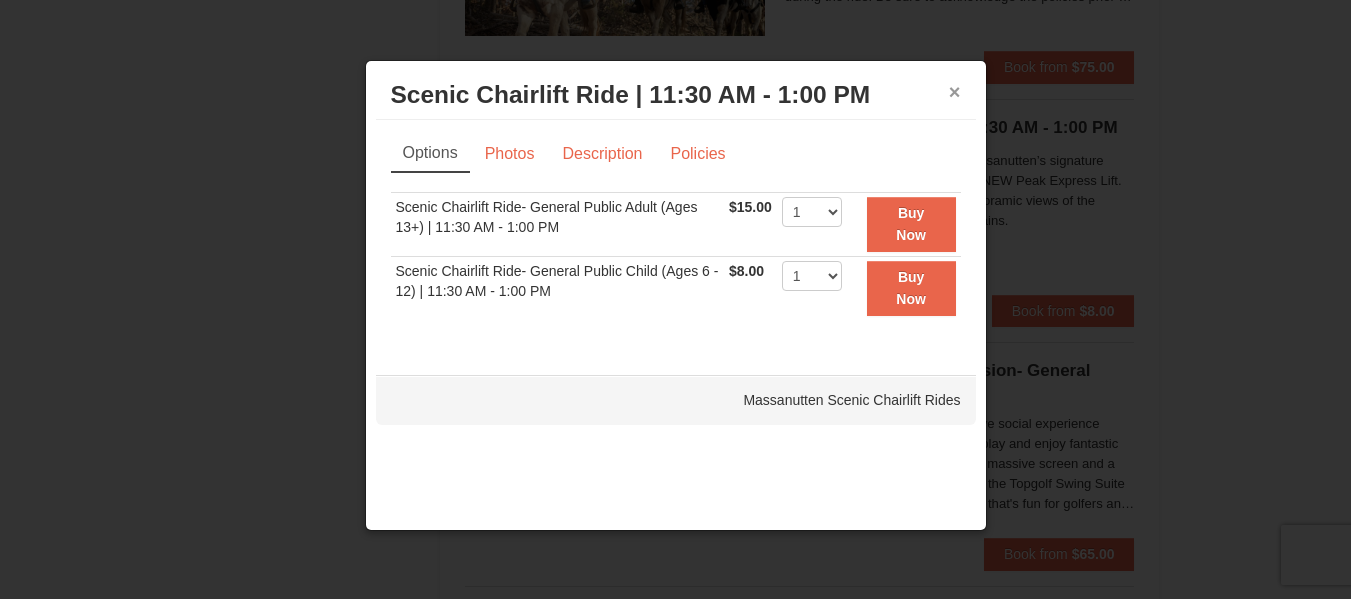 click on "×" at bounding box center [955, 92] 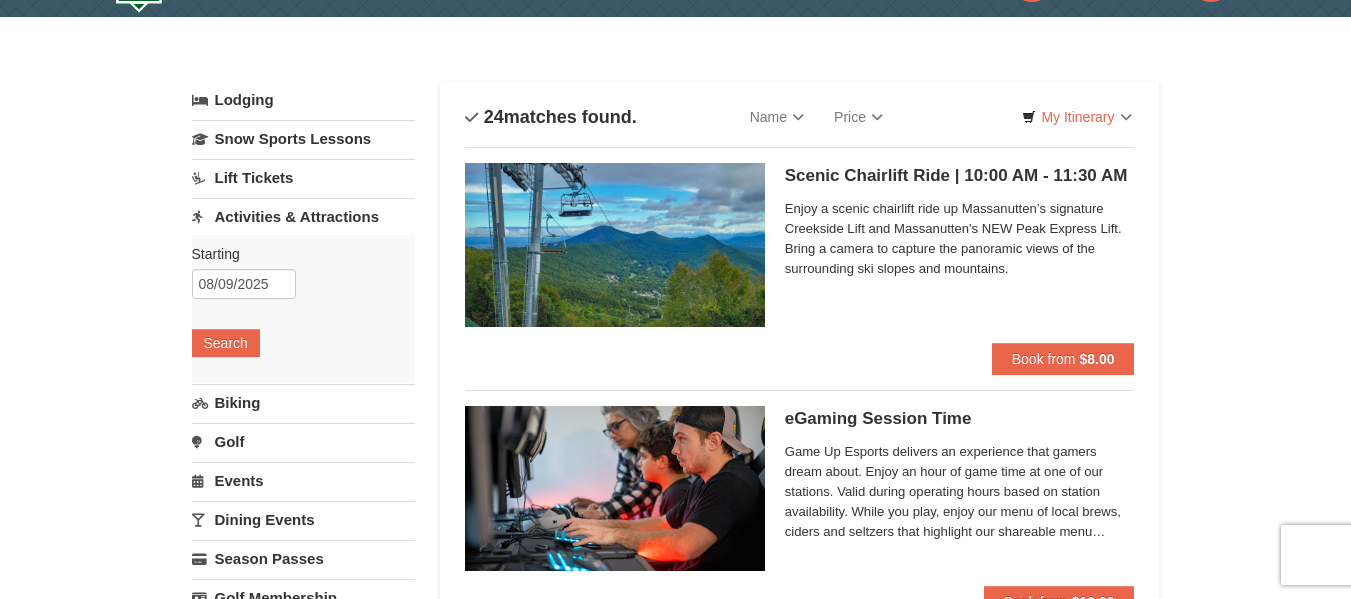 scroll, scrollTop: 0, scrollLeft: 0, axis: both 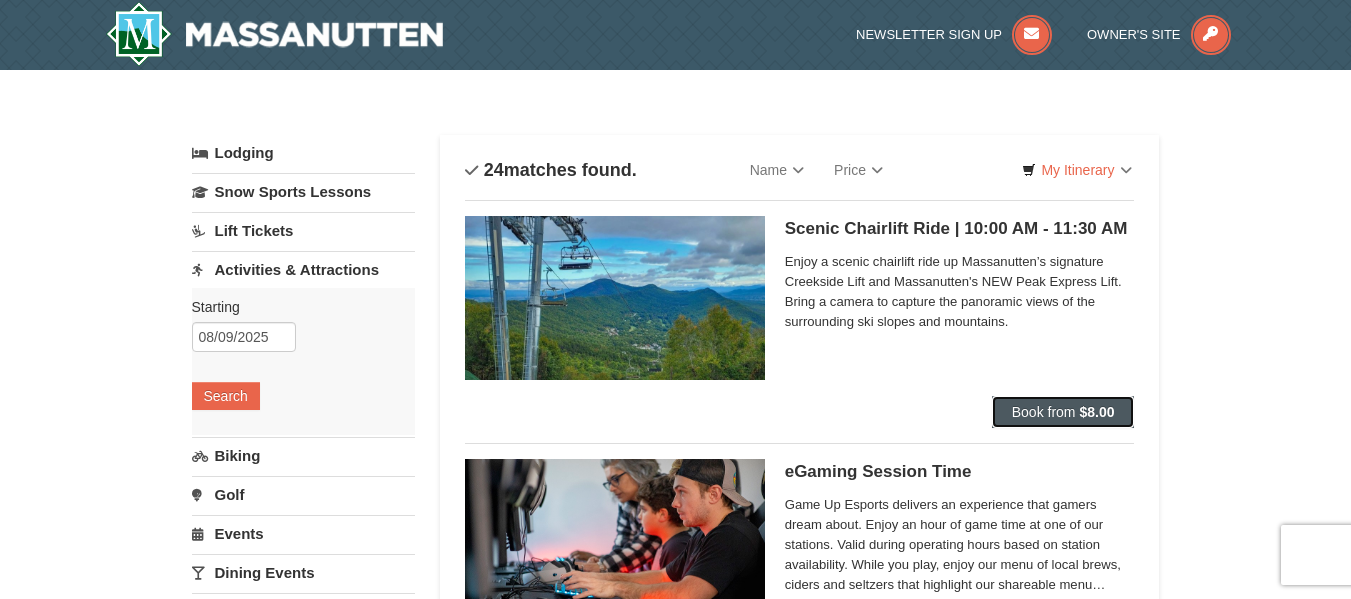 click on "Book from   $8.00" at bounding box center (1063, 412) 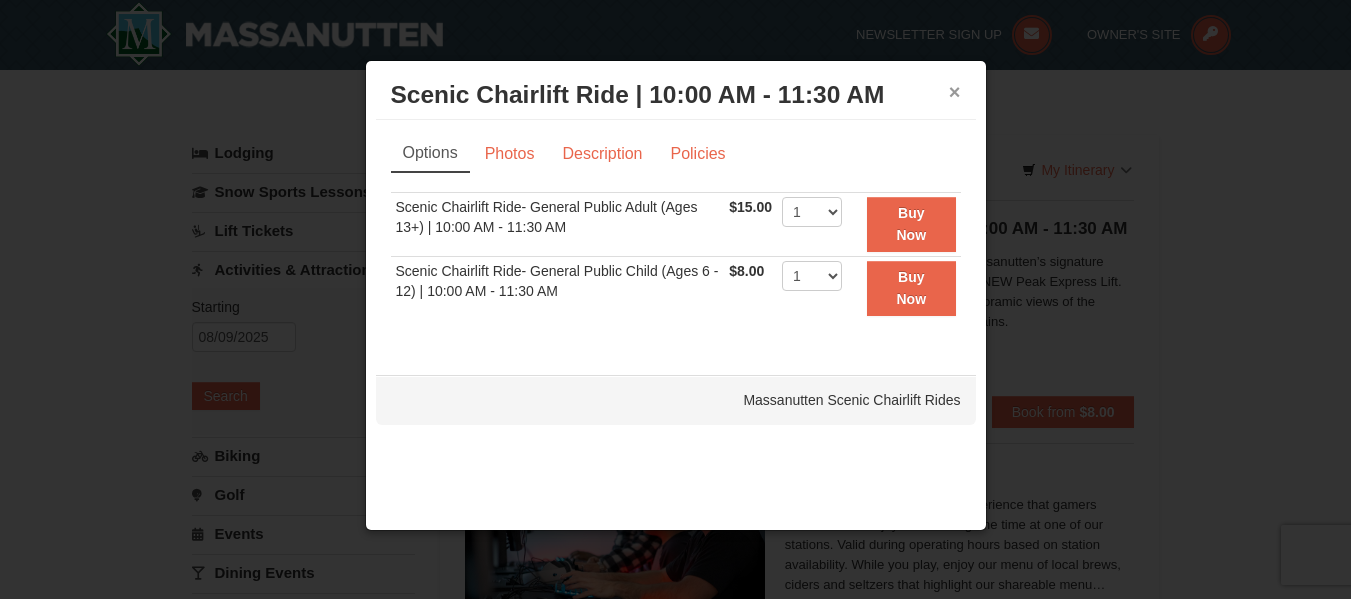 click on "×" at bounding box center (955, 92) 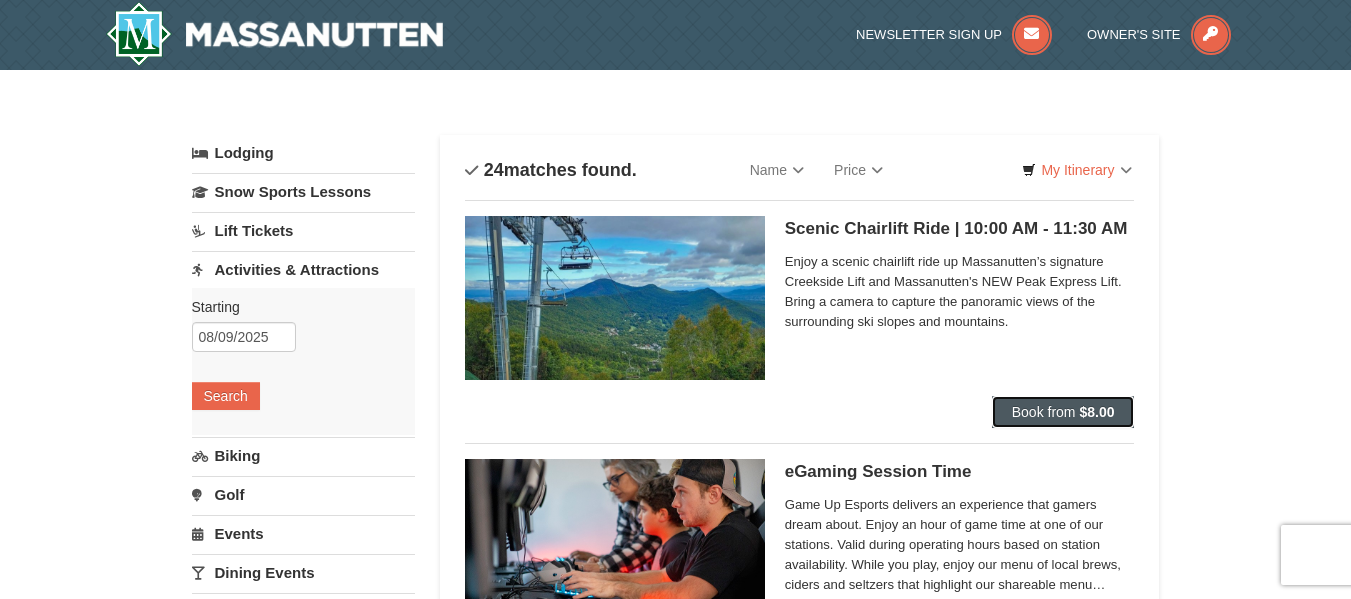 click on "Book from" at bounding box center [1044, 412] 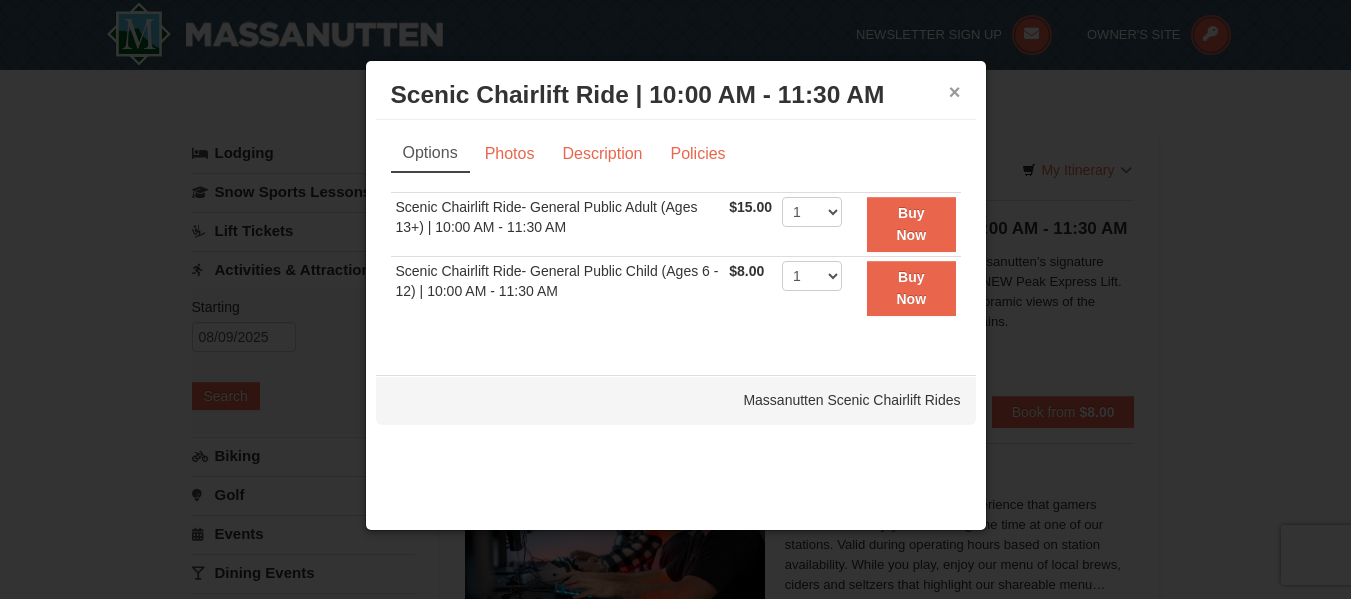click on "×" at bounding box center (955, 92) 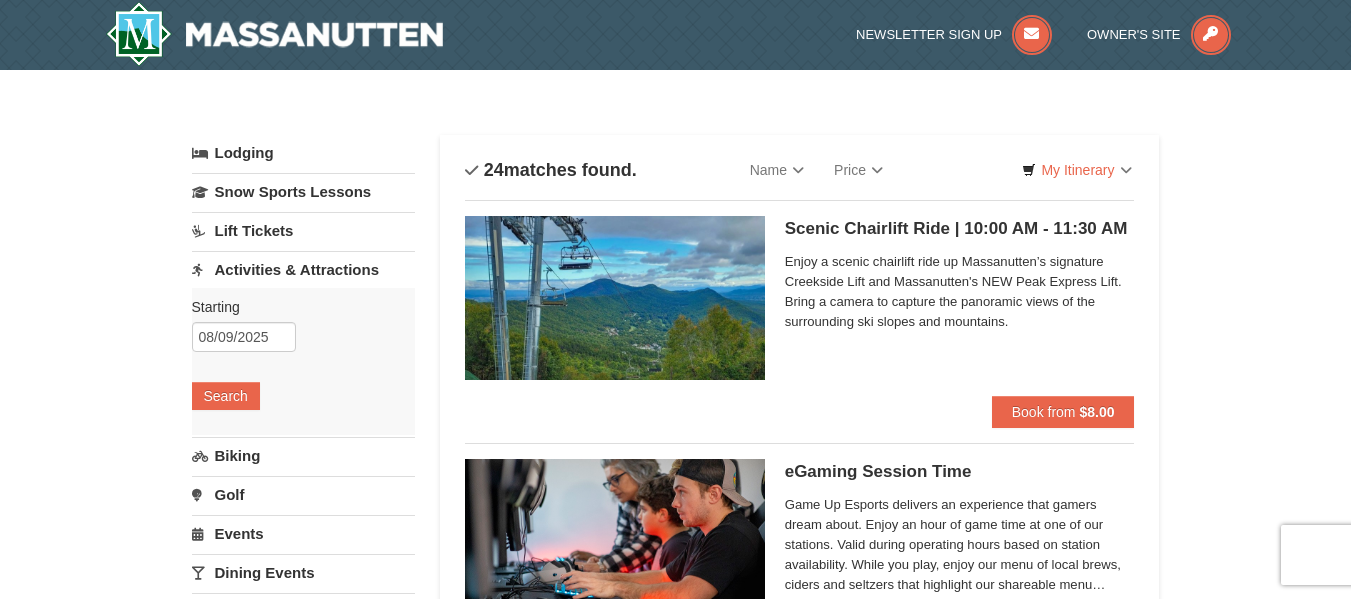 click on "×
Categories
List
Filter
My Itinerary
Questions?  1-540-289-9441
Lodging
Arrival Please format dates MM/DD/YYYY Please format dates MM/DD/YYYY
08/09/2025
Departure Please format dates MM/DD/YYYY Please format dates MM/DD/YYYY
08/11/2025
2 0" at bounding box center (675, 3083) 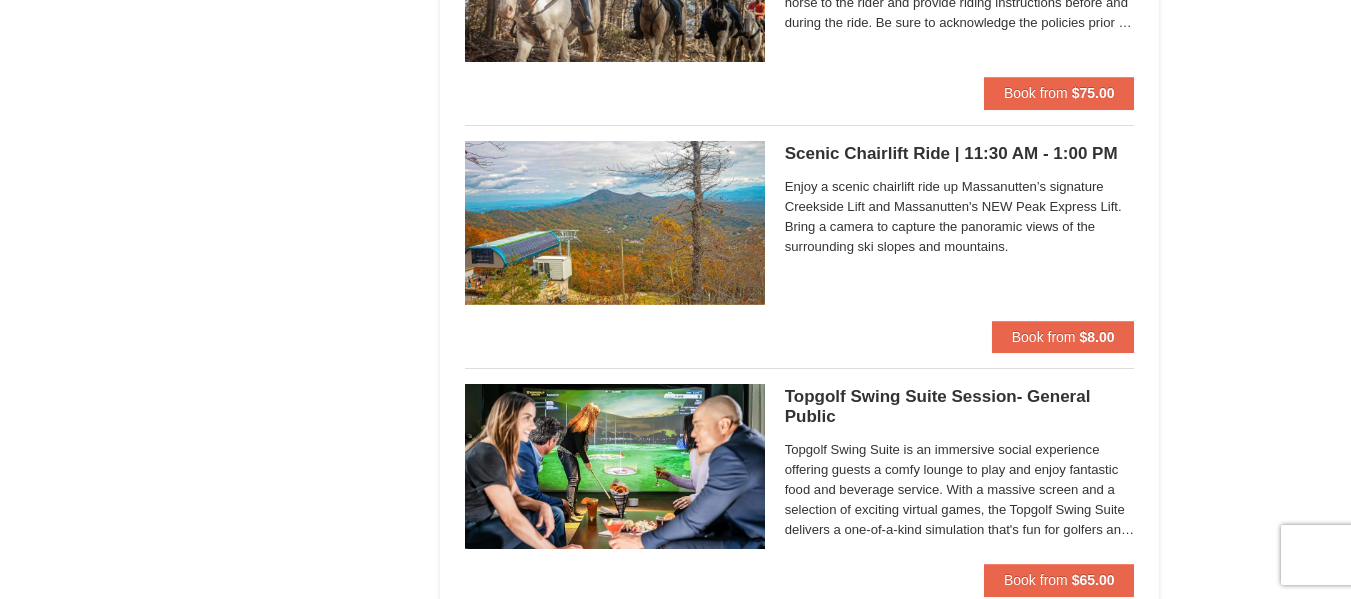 scroll, scrollTop: 2999, scrollLeft: 0, axis: vertical 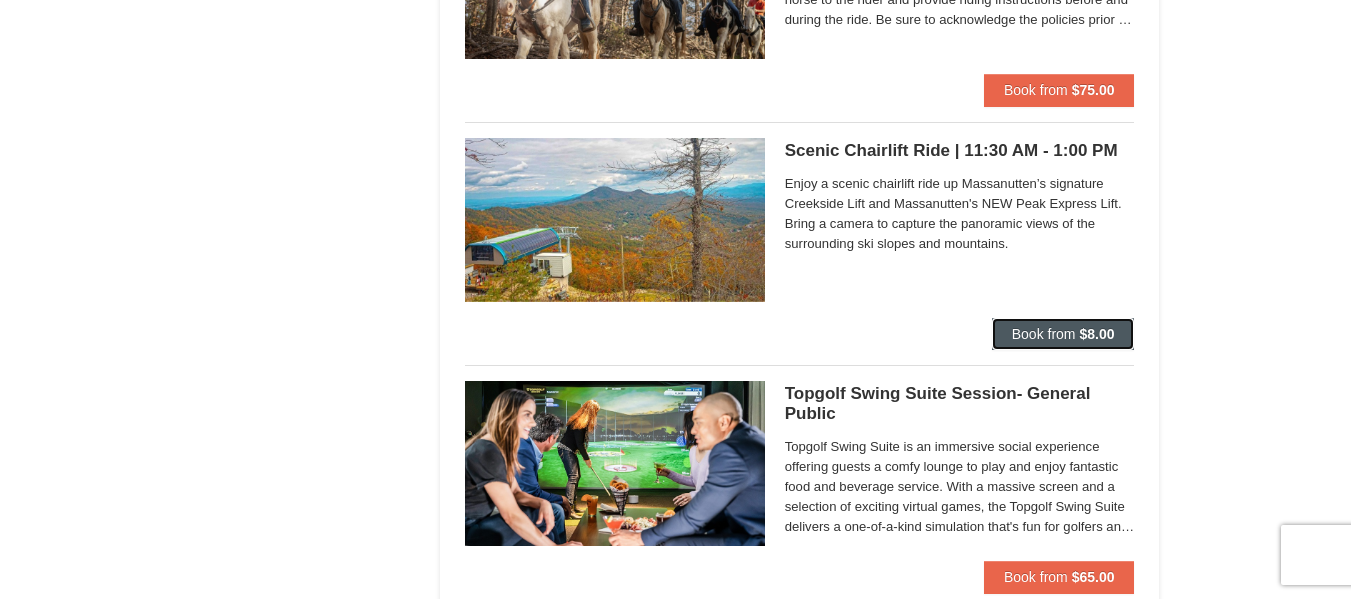 click on "Book from   $8.00" at bounding box center (1063, 334) 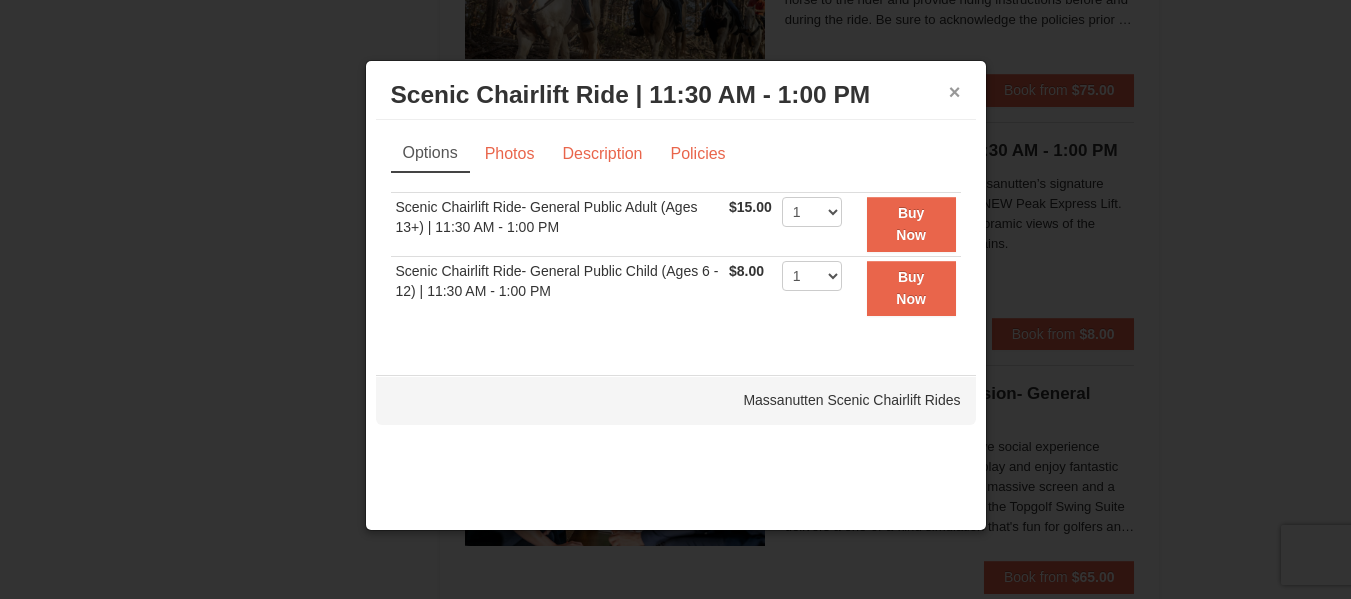 click on "×" at bounding box center (955, 92) 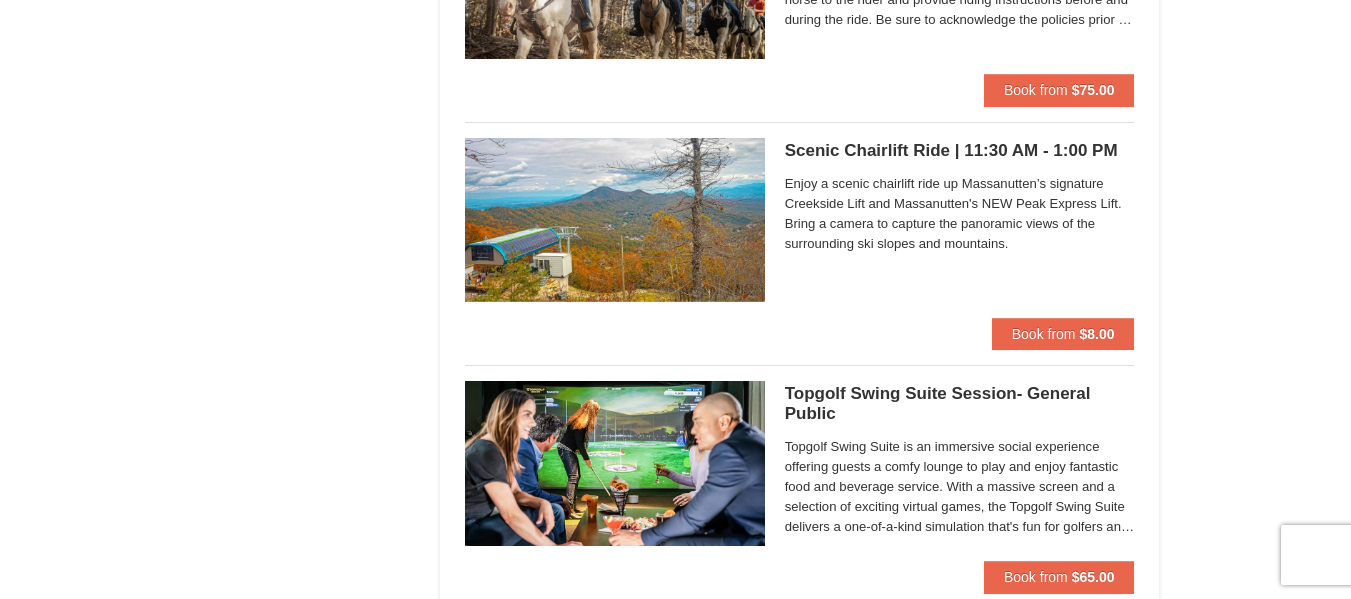 click on "×
Categories
List
Filter
My Itinerary
Questions?  1-540-289-9441
Lodging
Arrival Please format dates MM/DD/YYYY Please format dates MM/DD/YYYY
08/09/2025
Departure Please format dates MM/DD/YYYY Please format dates MM/DD/YYYY
08/11/2025
2 0" at bounding box center (675, 84) 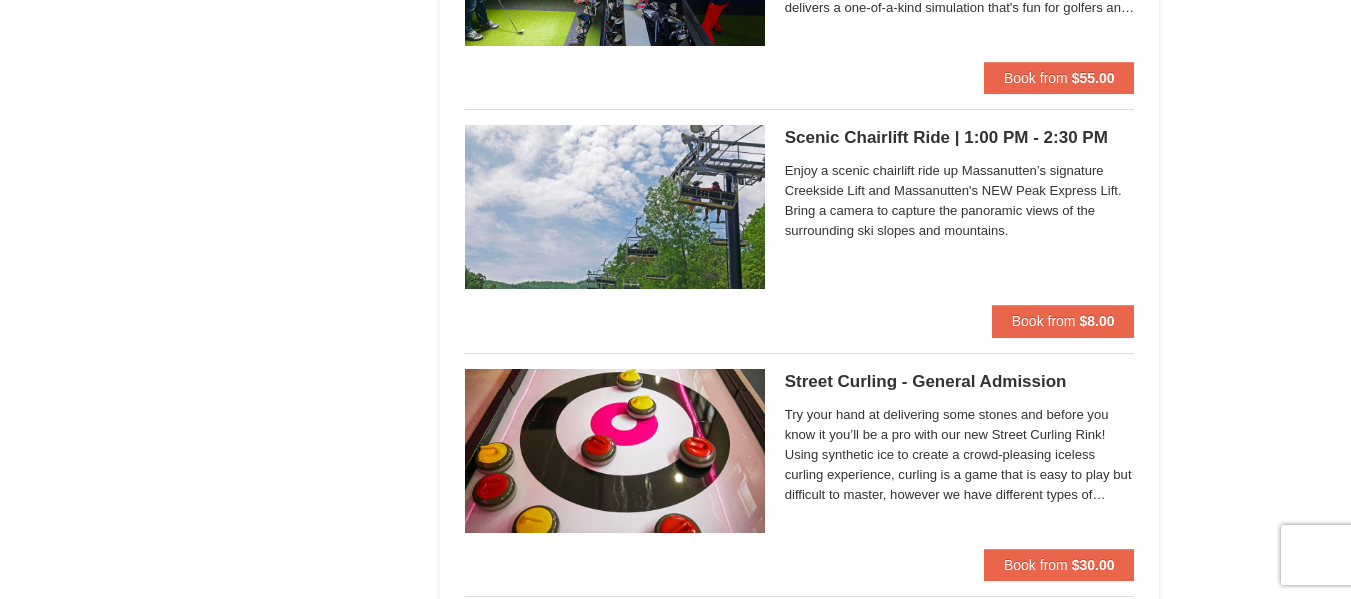 scroll, scrollTop: 3638, scrollLeft: 0, axis: vertical 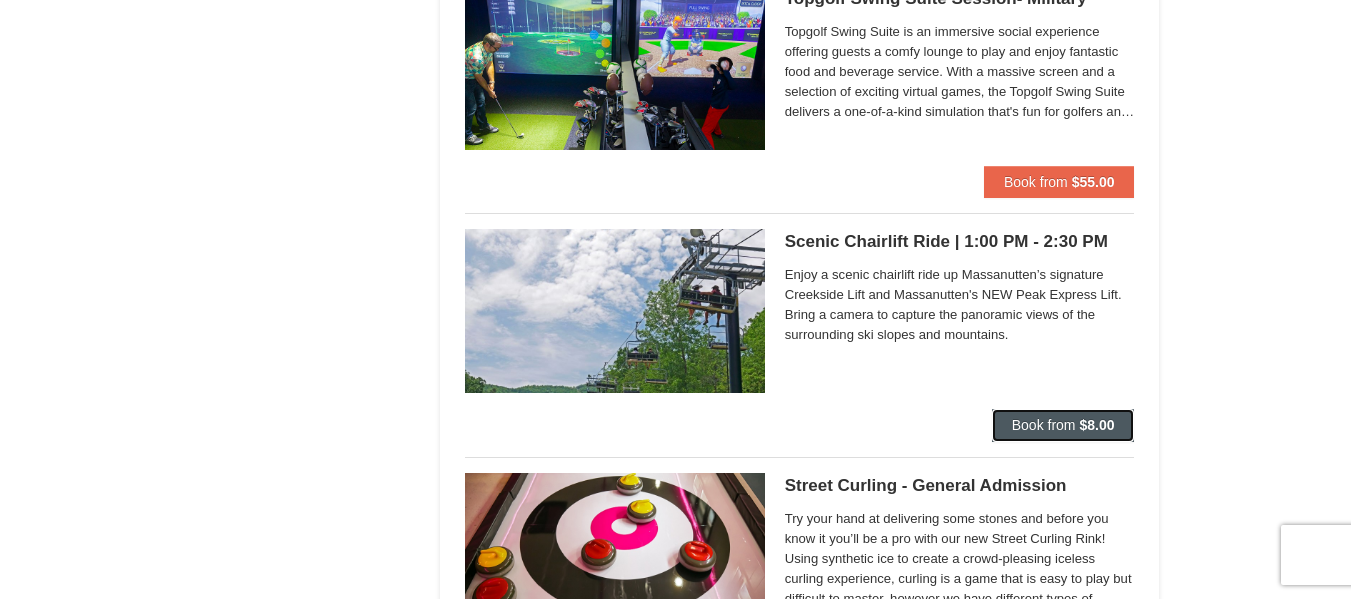 click on "Book from   $8.00" at bounding box center [1063, 425] 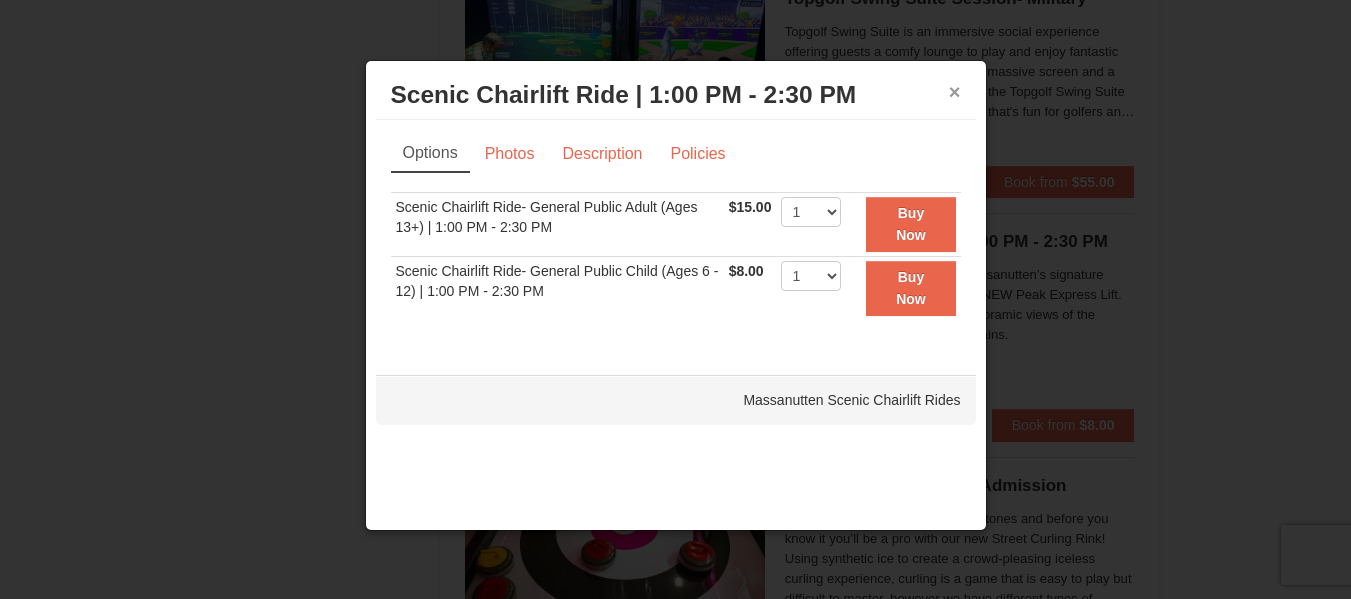 click on "×" at bounding box center (955, 92) 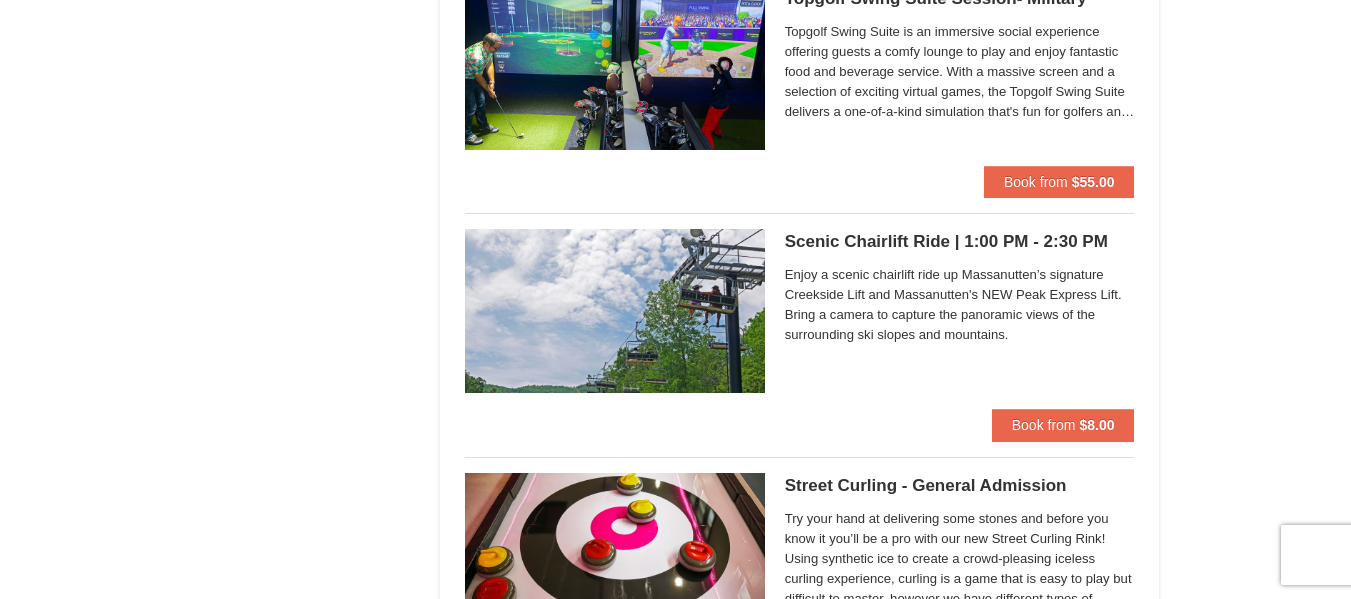 click on "×
Categories
List
Filter
My Itinerary
Questions?  1-540-289-9441
Lodging
Arrival Please format dates MM/DD/YYYY Please format dates MM/DD/YYYY
08/09/2025
Departure Please format dates MM/DD/YYYY Please format dates MM/DD/YYYY
08/11/2025
2 0" at bounding box center (675, -555) 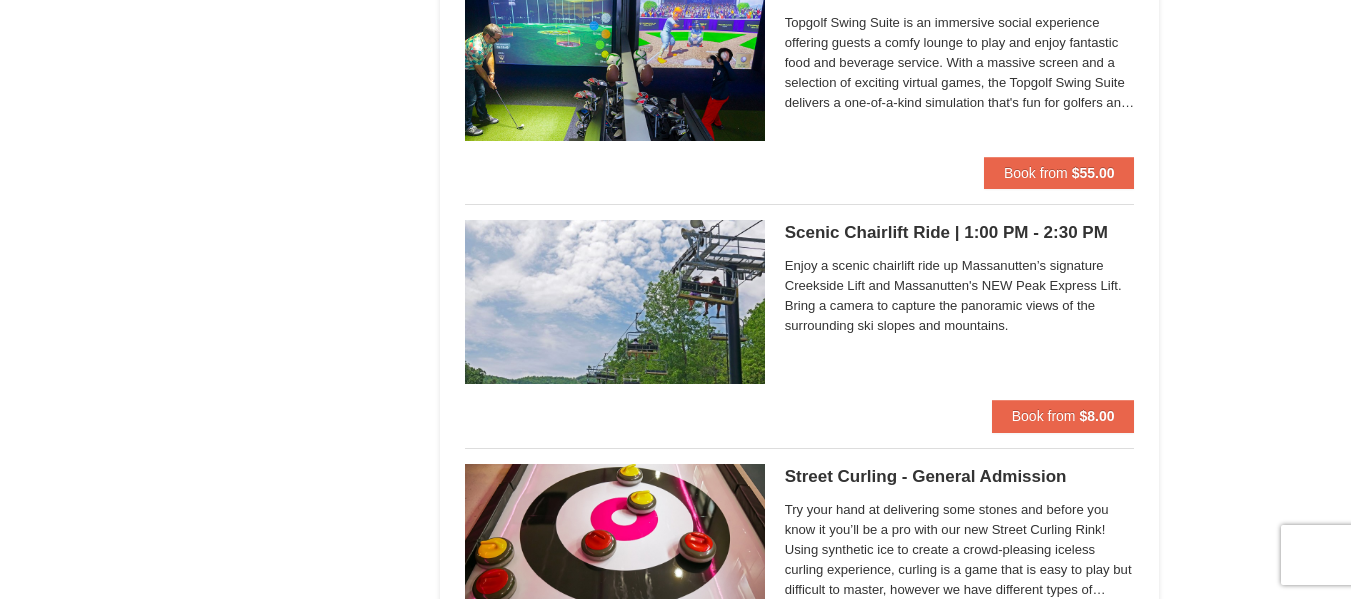 scroll, scrollTop: 3644, scrollLeft: 0, axis: vertical 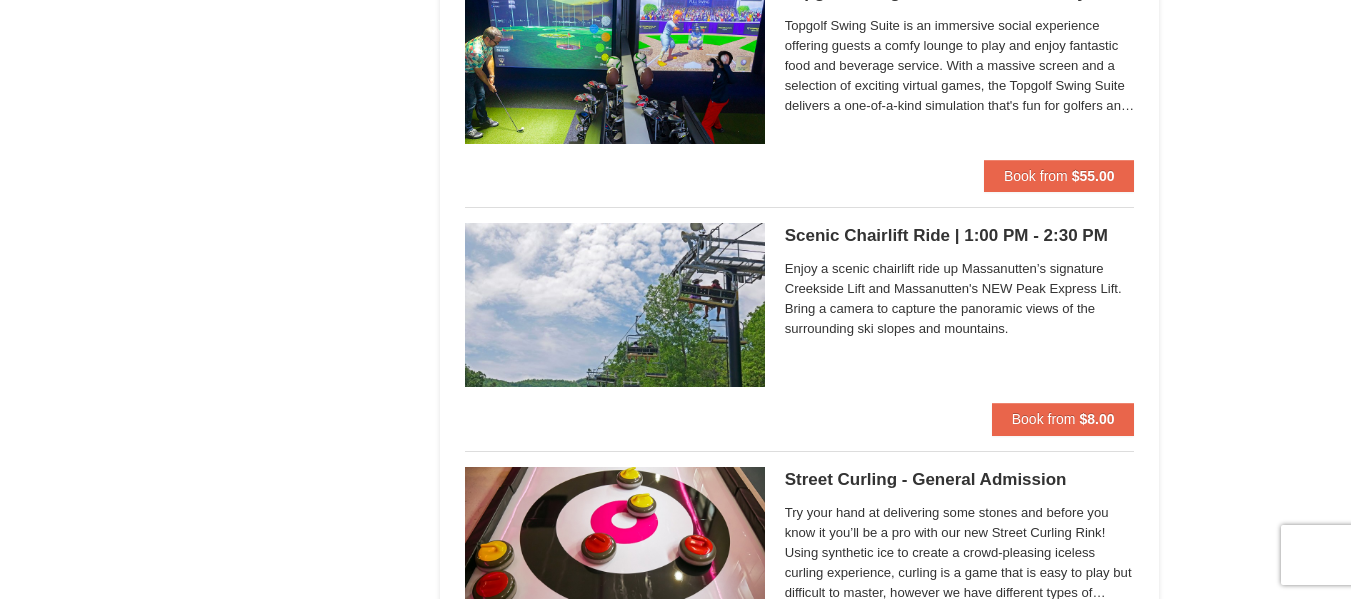 click on "×
Categories
List
Filter
My Itinerary
Questions?  1-540-289-9441
Lodging
Arrival Please format dates MM/DD/YYYY Please format dates MM/DD/YYYY
08/09/2025
Departure Please format dates MM/DD/YYYY Please format dates MM/DD/YYYY
08/11/2025
2 0" at bounding box center [675, -561] 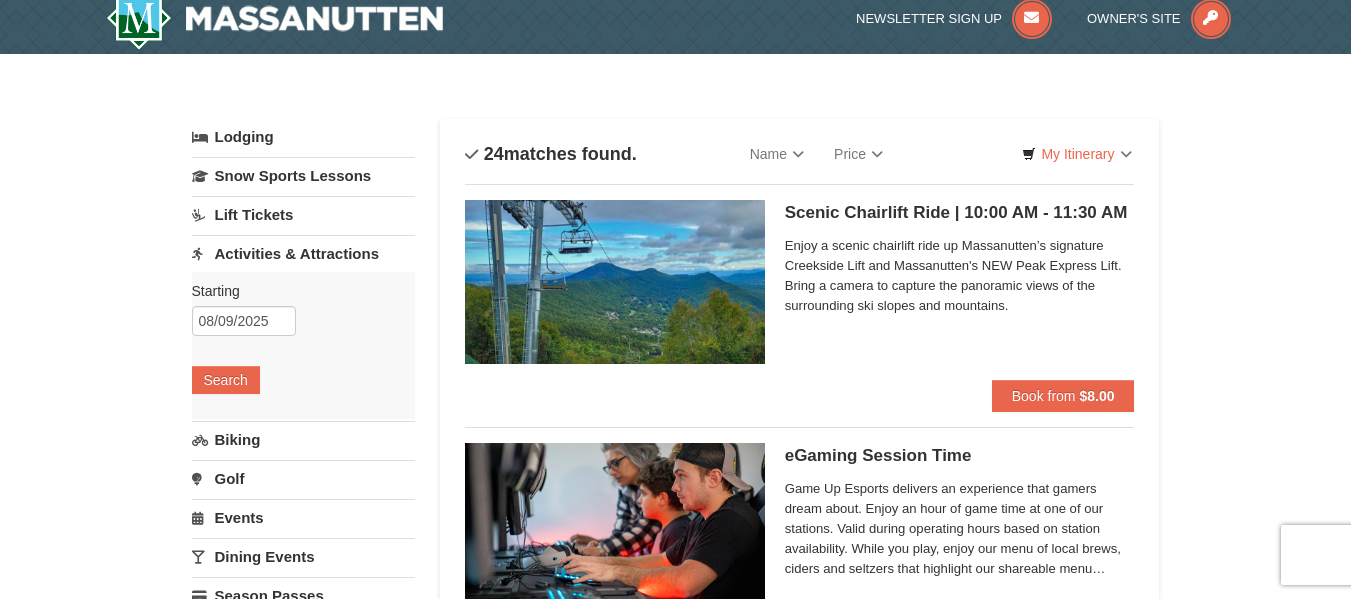 scroll, scrollTop: 17, scrollLeft: 0, axis: vertical 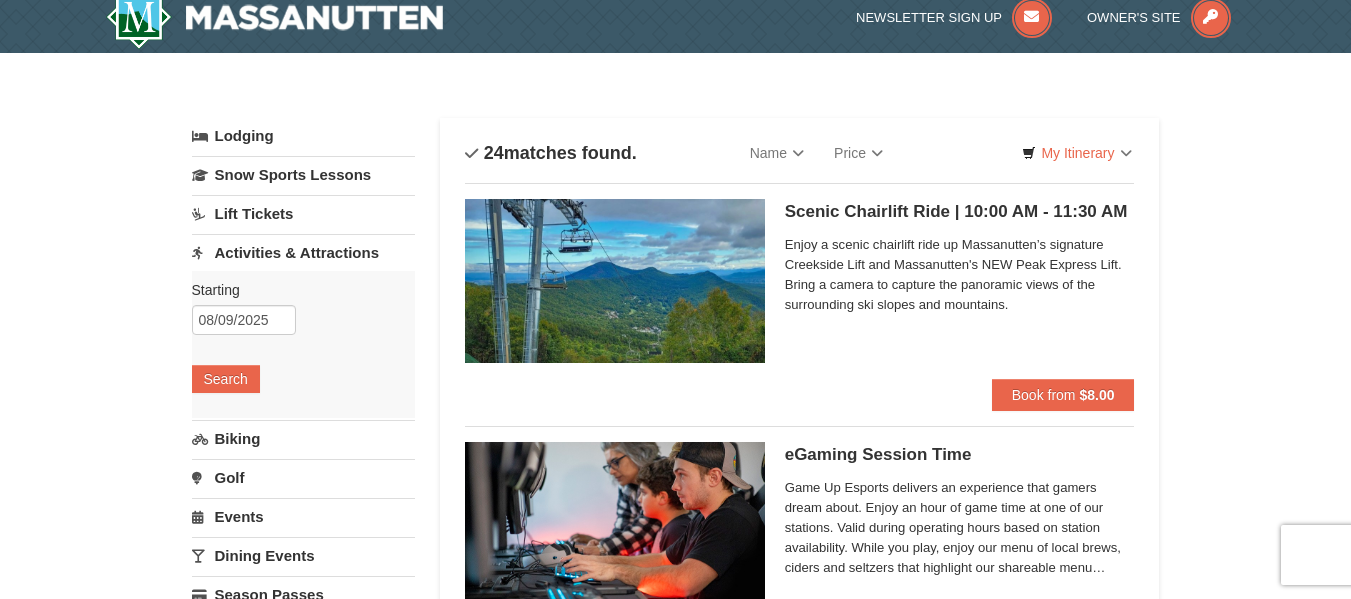 click on "×
Categories
List
Filter
My Itinerary
Questions?  1-540-289-9441
Lodging
Arrival Please format dates MM/DD/YYYY Please format dates MM/DD/YYYY
08/09/2025
Departure Please format dates MM/DD/YYYY Please format dates MM/DD/YYYY
08/11/2025
2 0" at bounding box center (675, 3066) 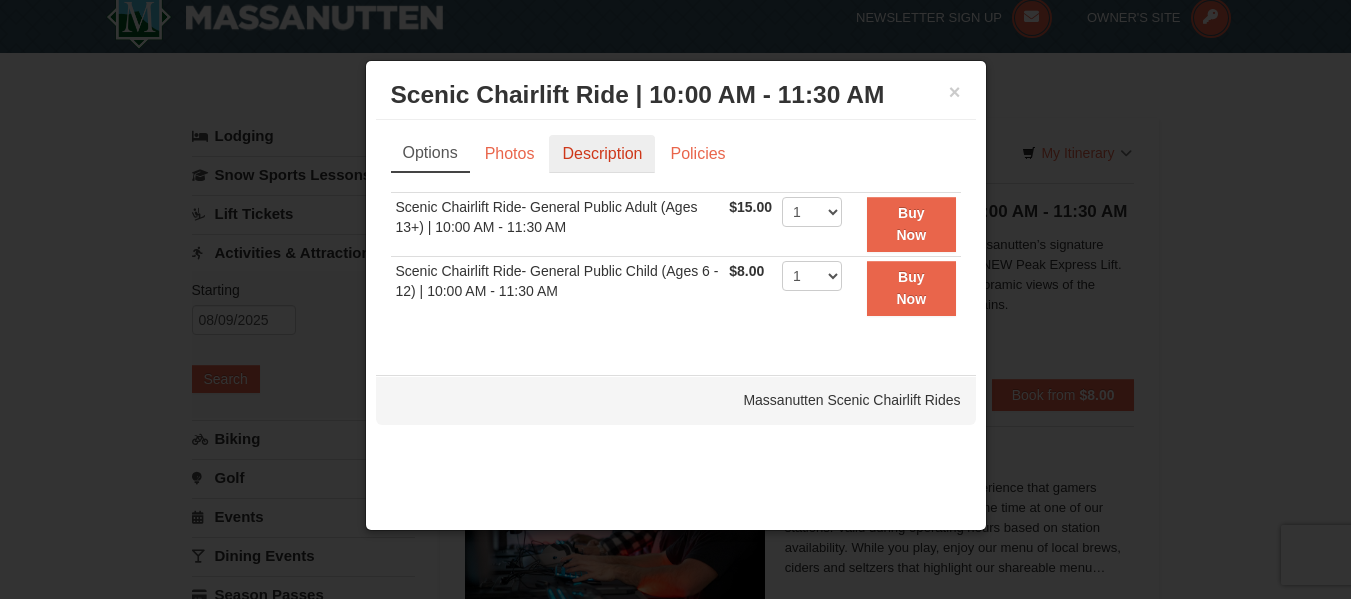 click on "Description" at bounding box center (602, 154) 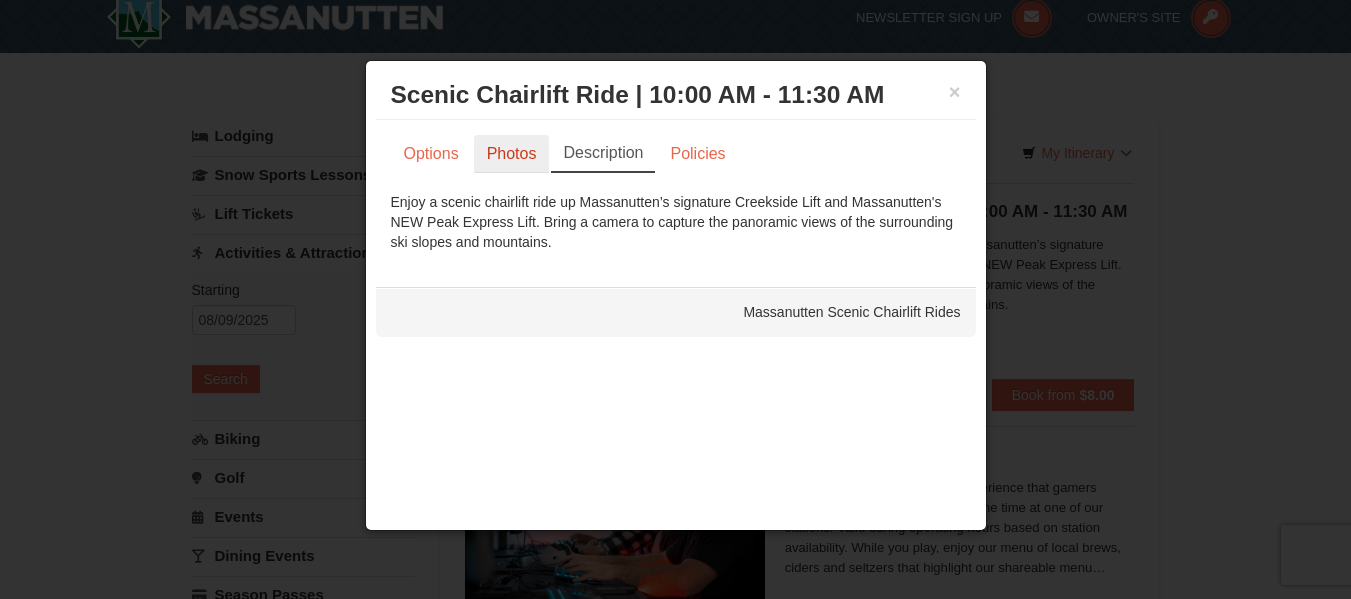 click on "Photos" at bounding box center [512, 154] 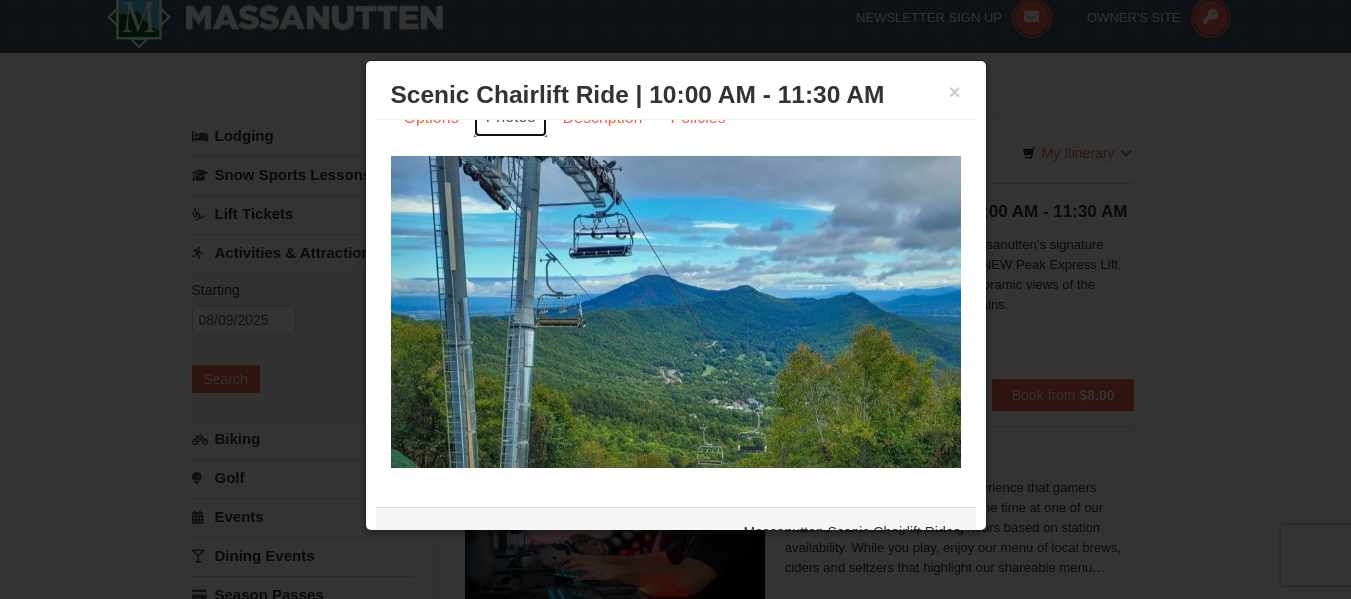 scroll, scrollTop: 0, scrollLeft: 0, axis: both 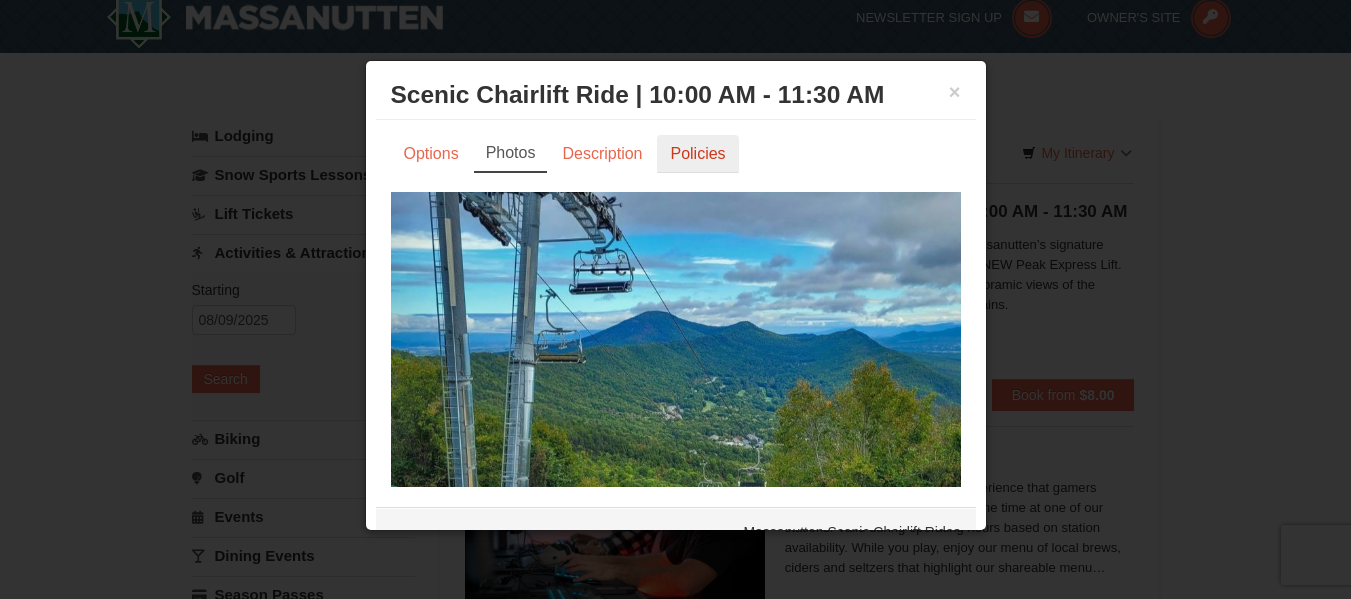 click on "Policies" at bounding box center (697, 154) 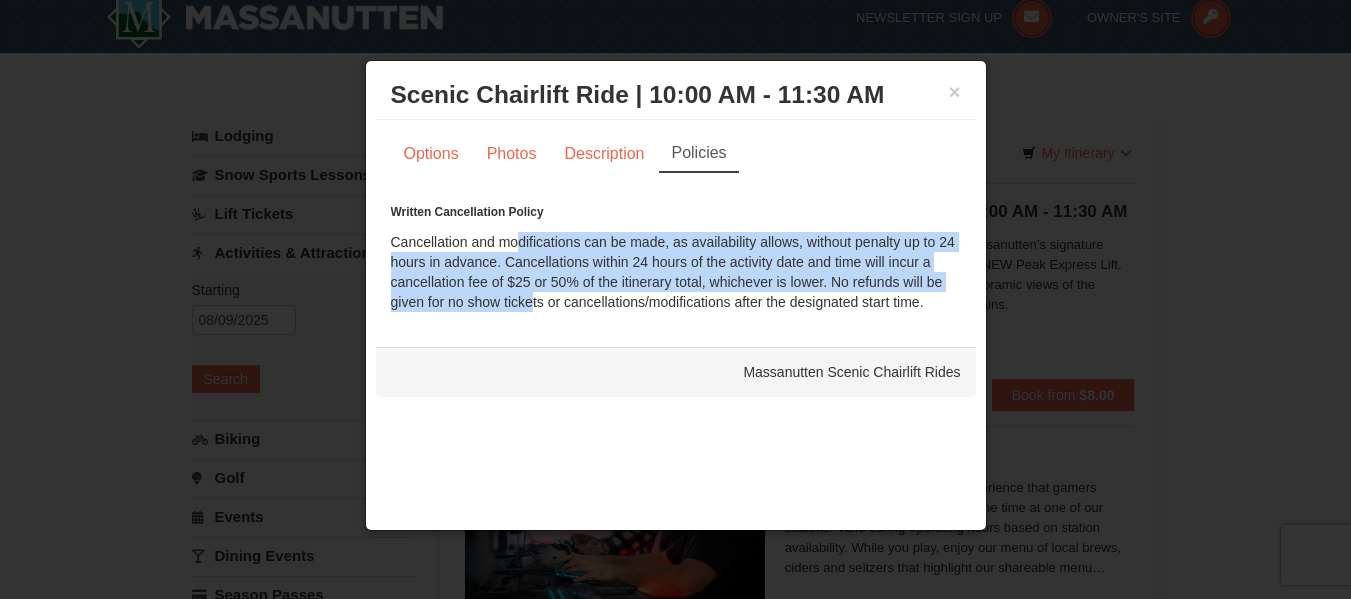 drag, startPoint x: 514, startPoint y: 240, endPoint x: 524, endPoint y: 312, distance: 72.691124 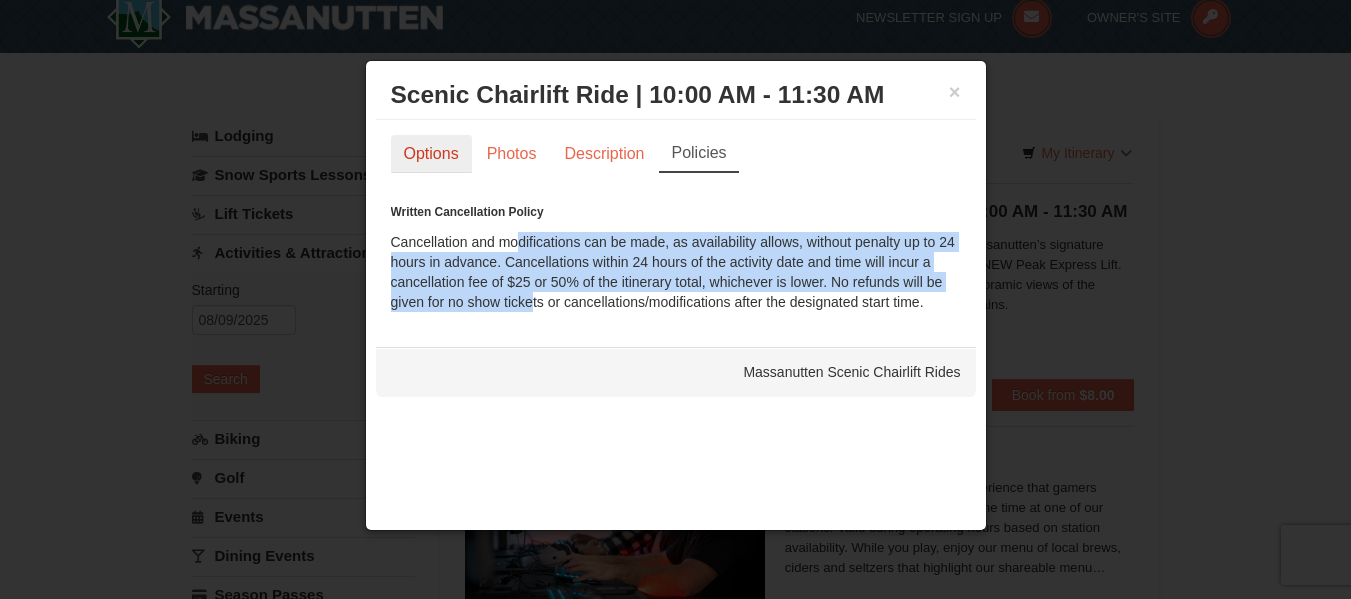 click on "Options" at bounding box center [431, 154] 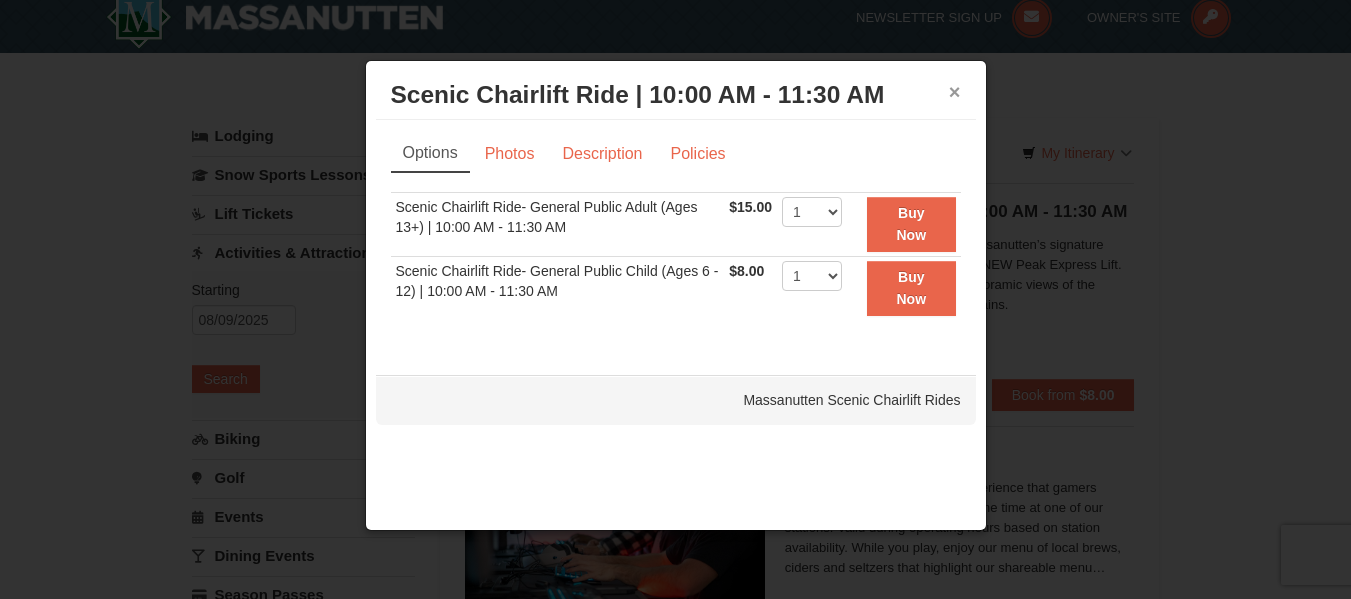 click on "×" at bounding box center [955, 92] 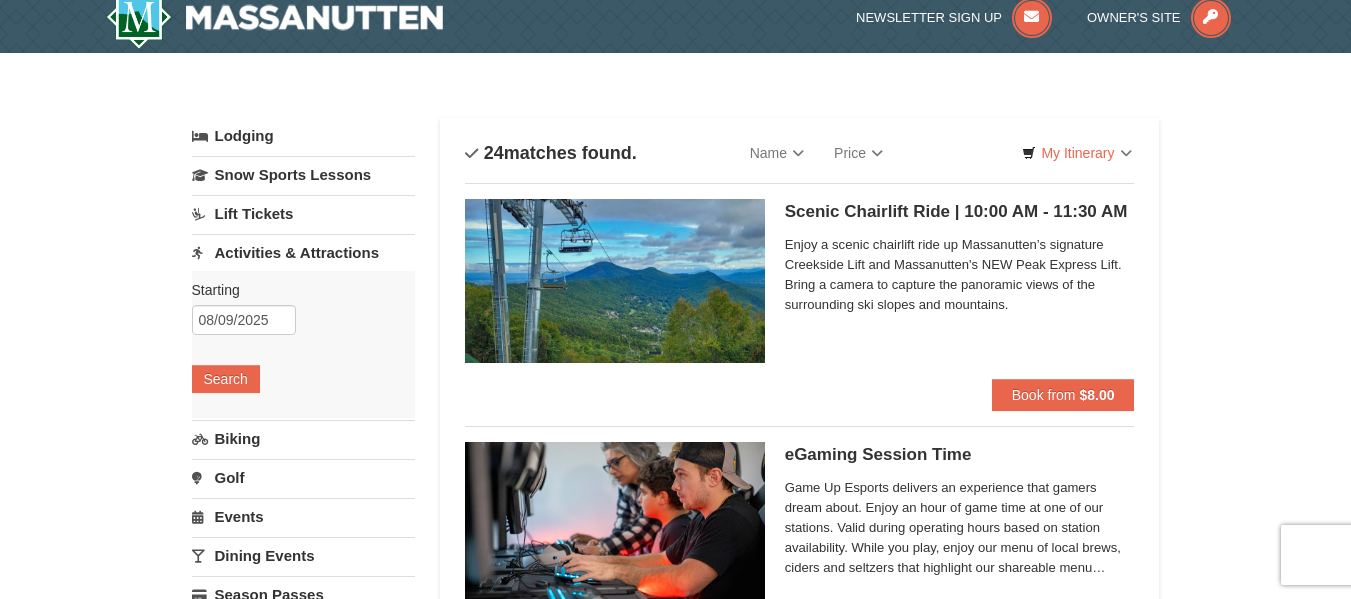 click on "×
Categories
List
Filter
My Itinerary
Questions?  1-540-289-9441
Lodging
Arrival Please format dates MM/DD/YYYY Please format dates MM/DD/YYYY
08/09/2025
Departure Please format dates MM/DD/YYYY Please format dates MM/DD/YYYY
08/11/2025
2 0" at bounding box center [675, 3066] 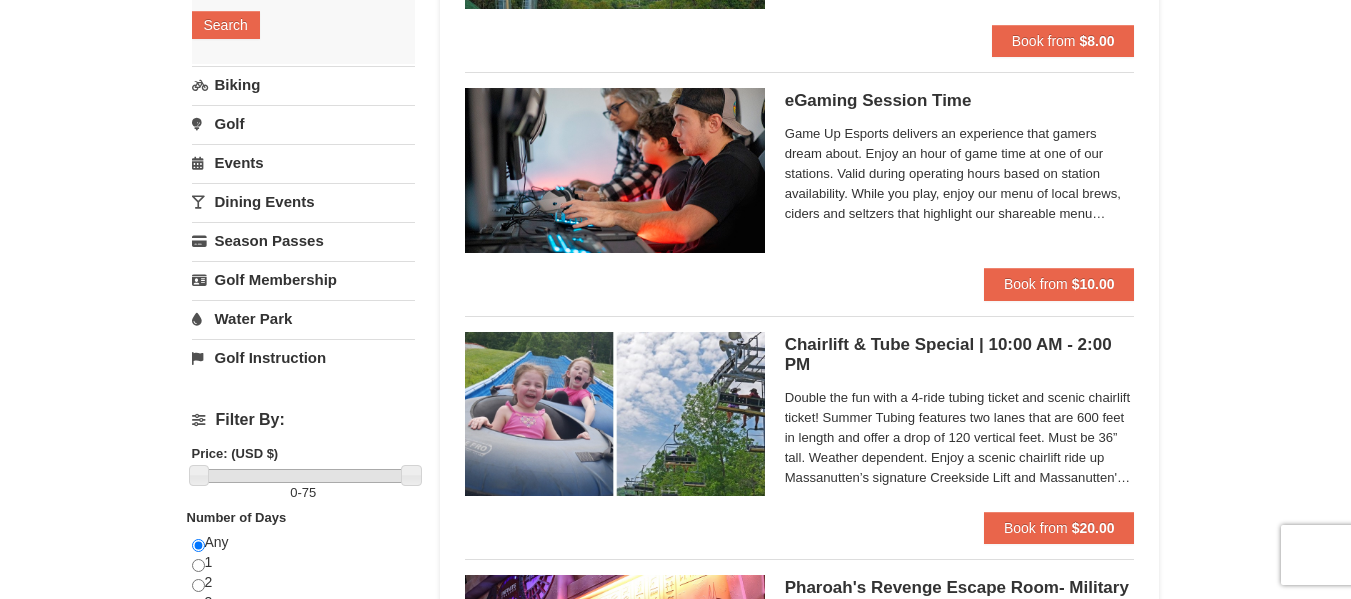 scroll, scrollTop: 402, scrollLeft: 0, axis: vertical 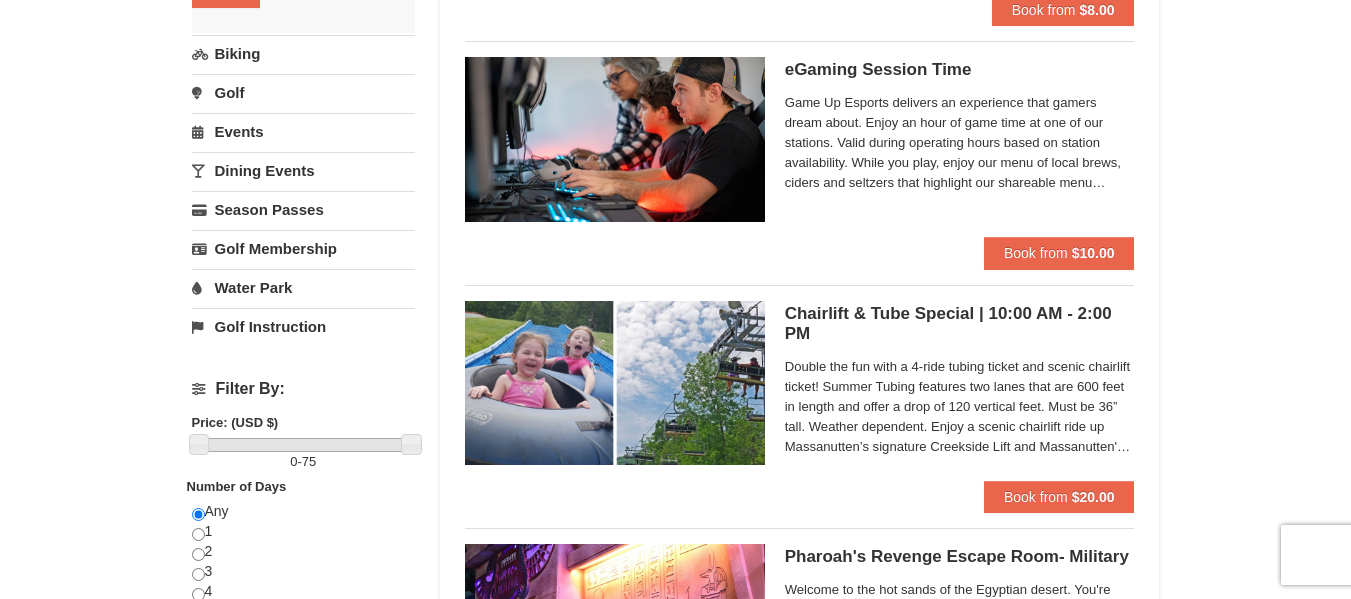 click on "×
Categories
List
Filter
My Itinerary
Questions?  1-540-289-9441
Lodging
Arrival Please format dates MM/DD/YYYY Please format dates MM/DD/YYYY
08/09/2025
Departure Please format dates MM/DD/YYYY Please format dates MM/DD/YYYY
08/11/2025
2 0" at bounding box center (675, 2681) 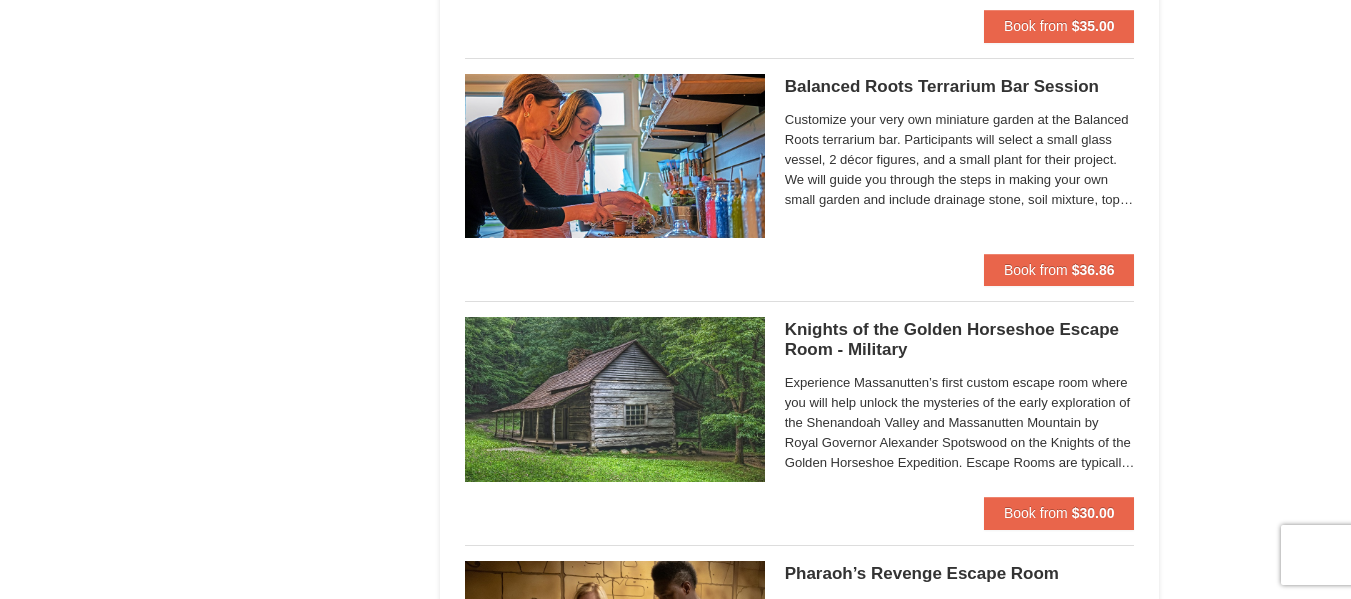 scroll, scrollTop: 1839, scrollLeft: 0, axis: vertical 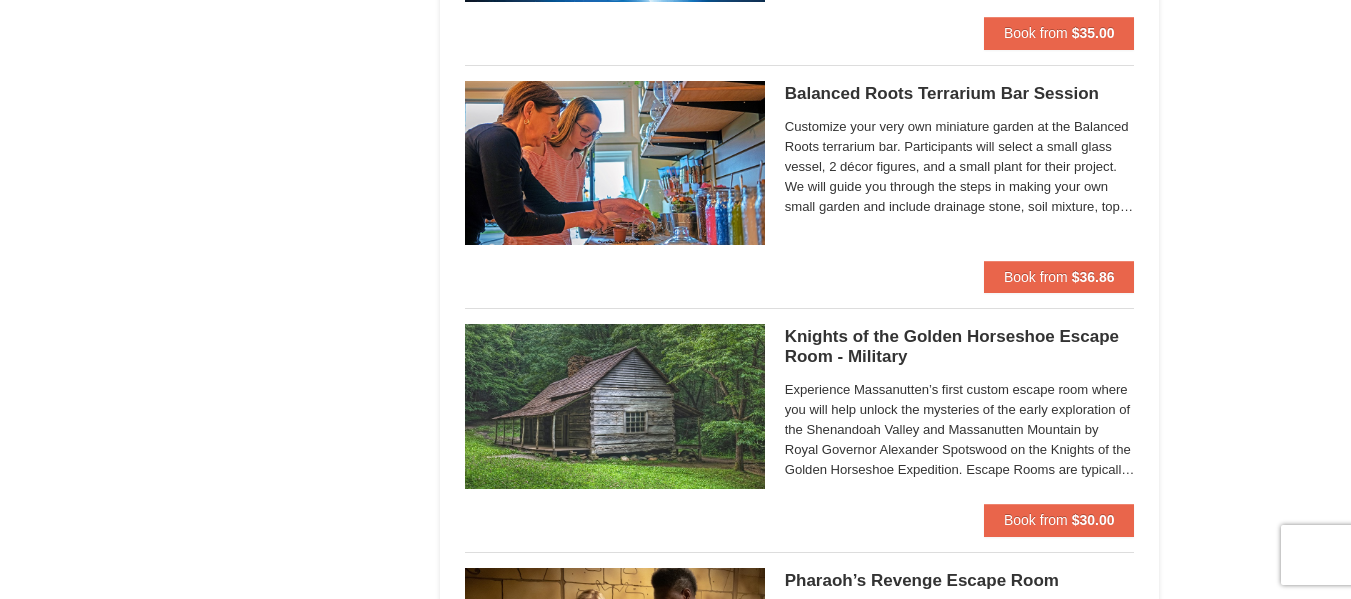 click on "Balanced Roots Terrarium Bar Session  Massanutten Select Classes" at bounding box center [960, 94] 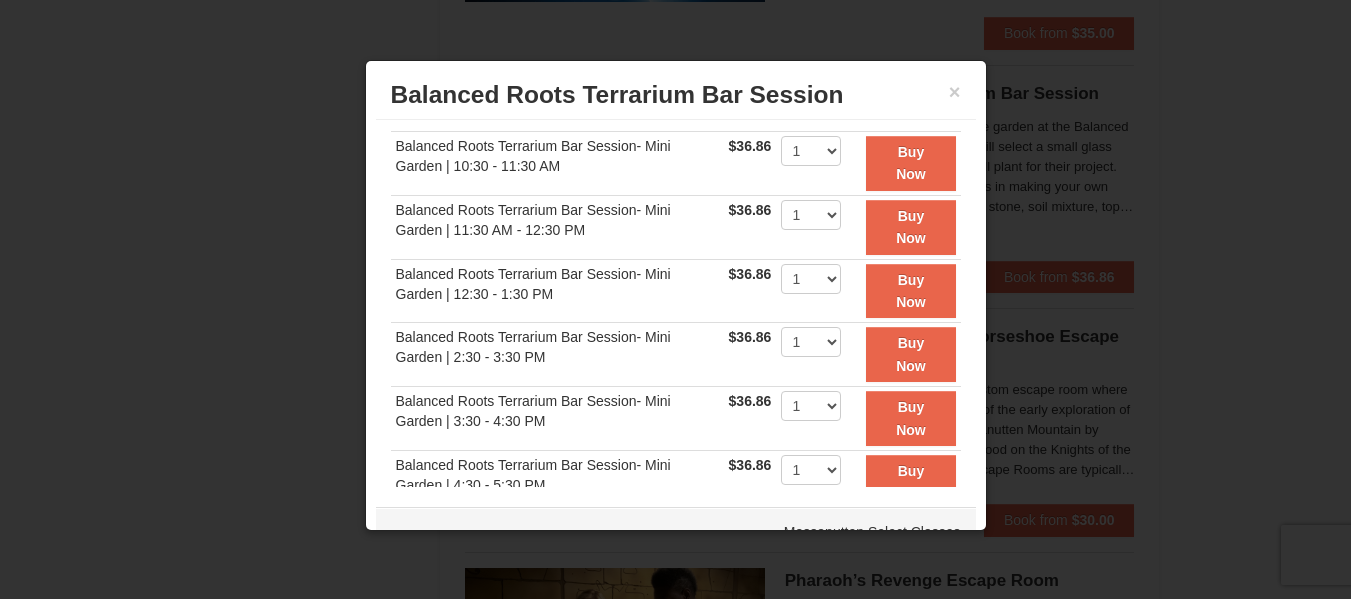 scroll, scrollTop: 62, scrollLeft: 0, axis: vertical 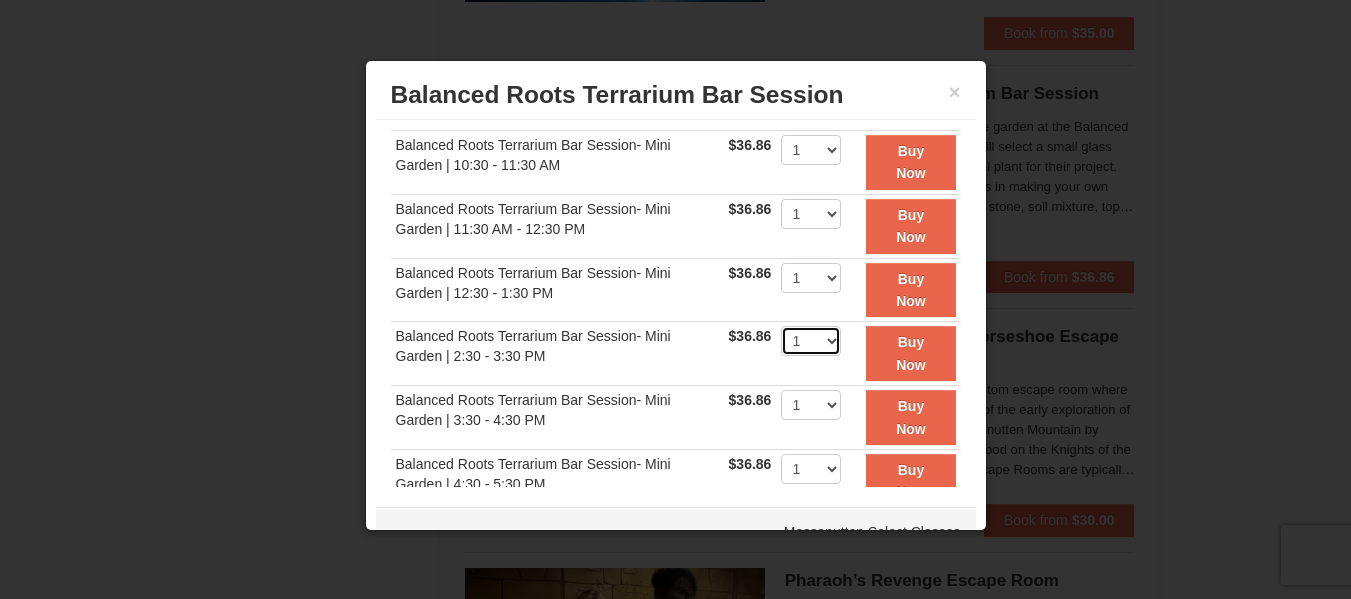 click on "1
2
3
4" at bounding box center (811, 341) 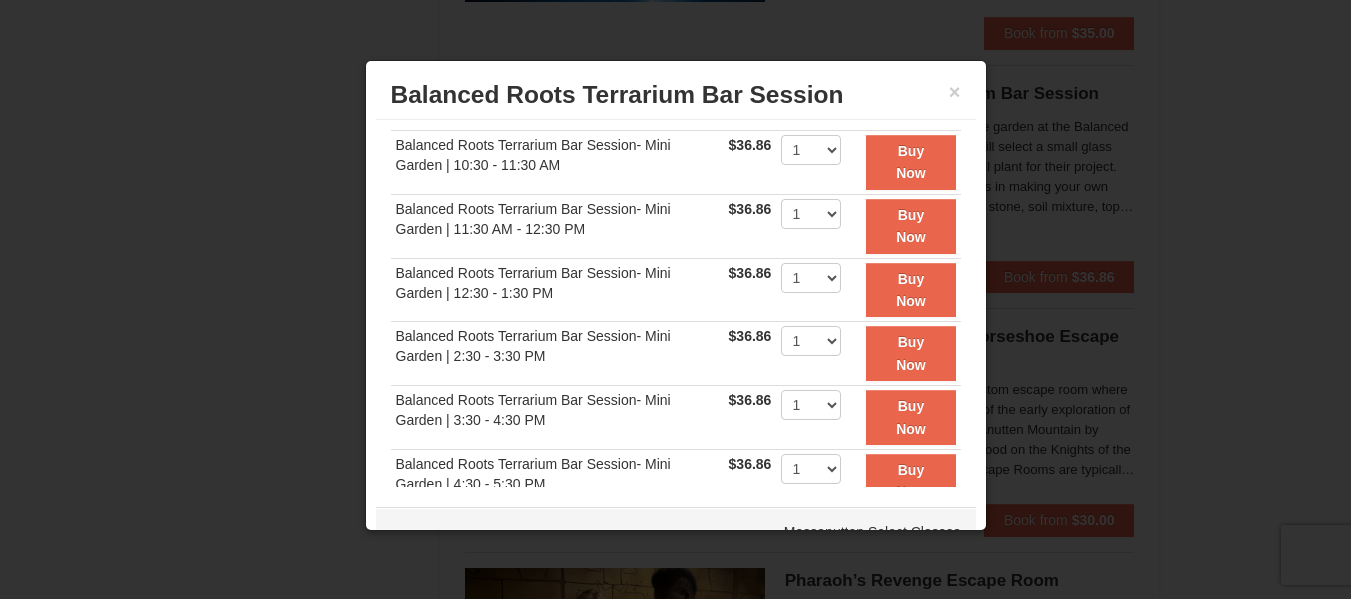 click at bounding box center [675, 299] 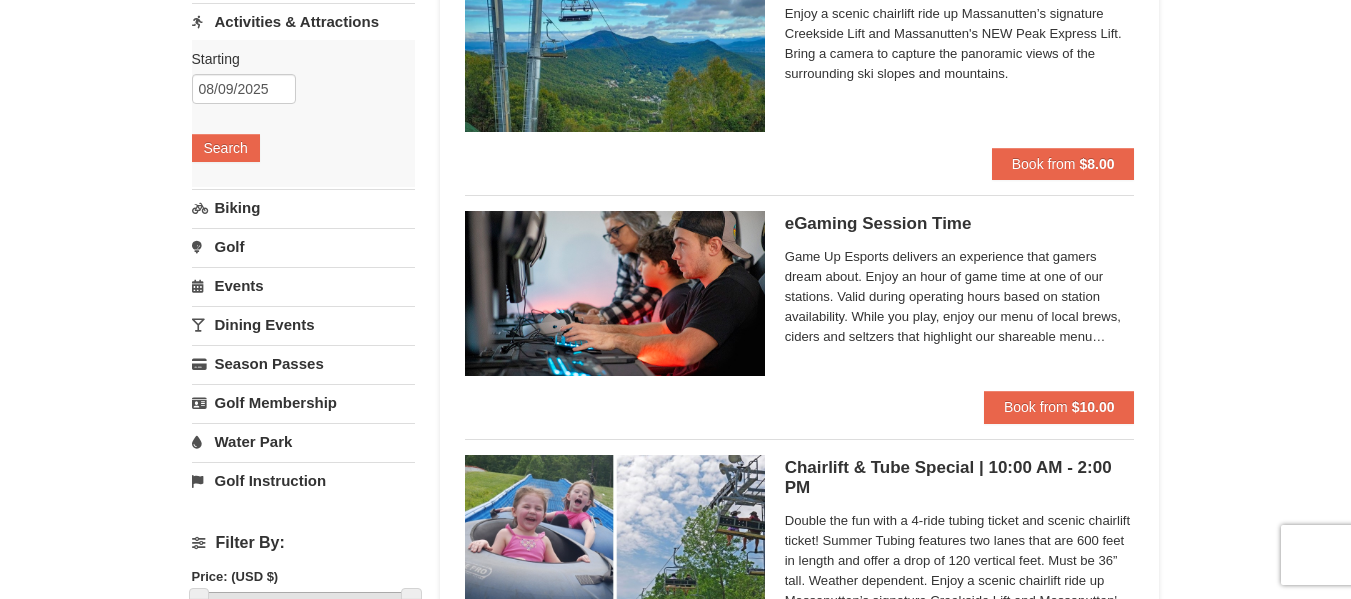 scroll, scrollTop: 0, scrollLeft: 0, axis: both 